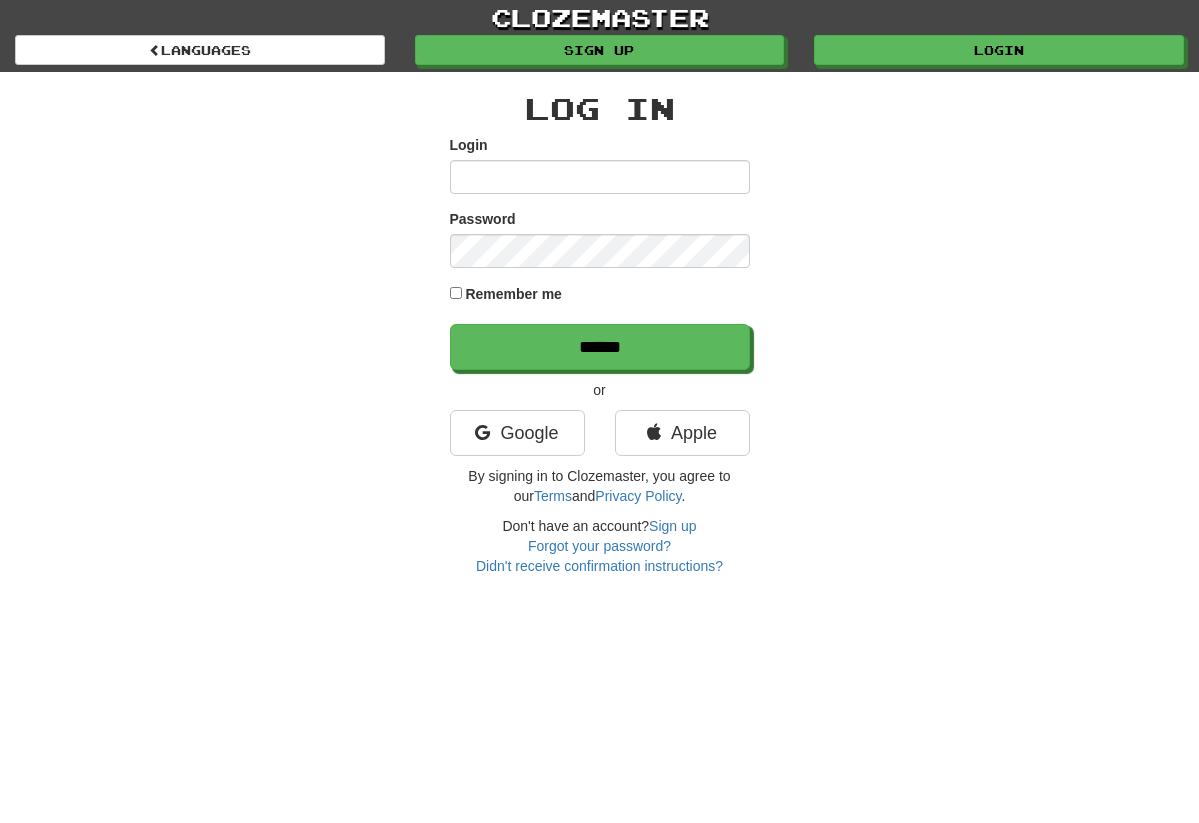 scroll, scrollTop: 0, scrollLeft: 0, axis: both 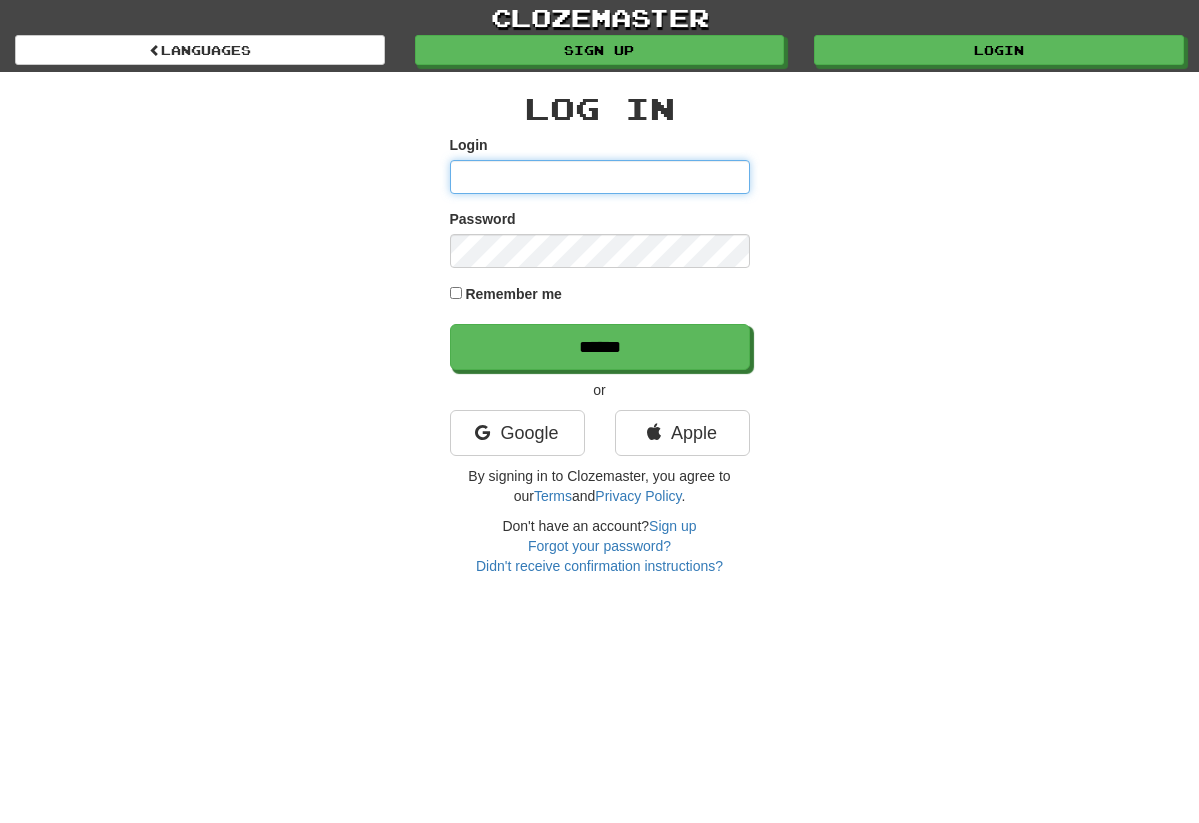 type on "**********" 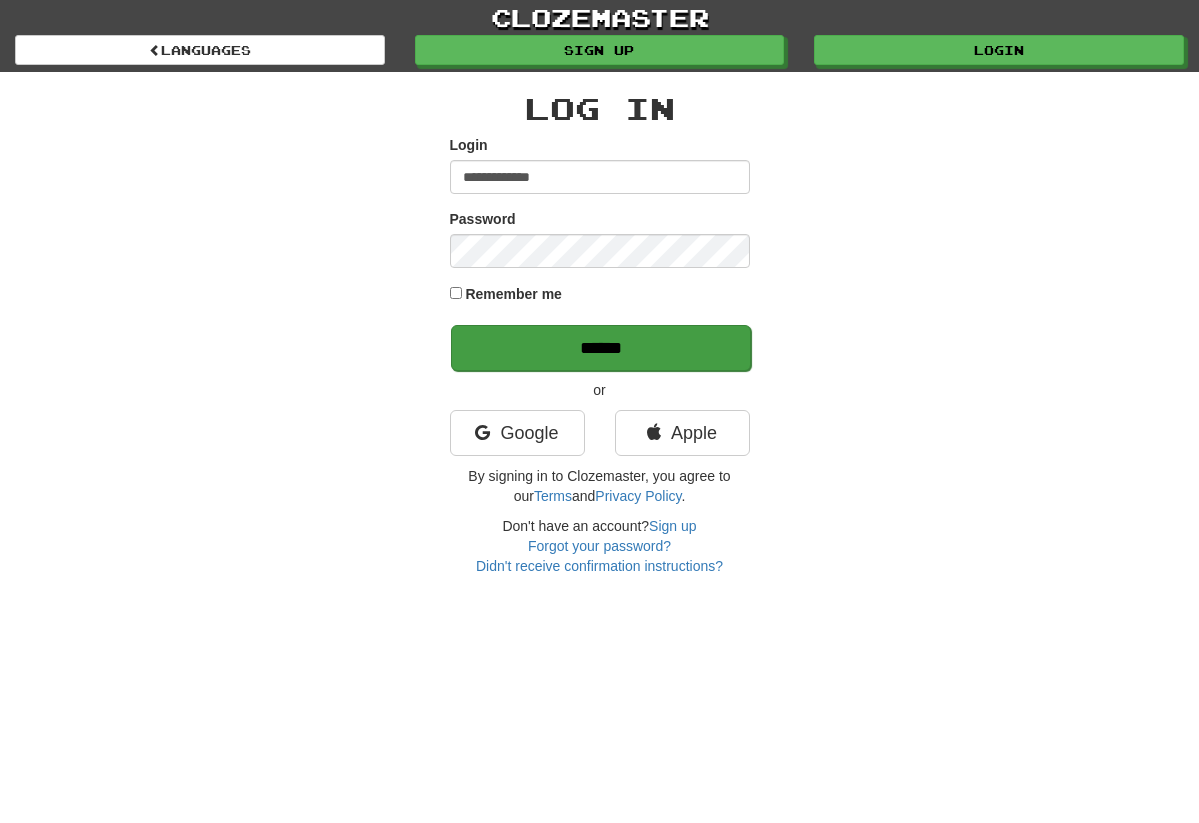 click on "******" at bounding box center [601, 348] 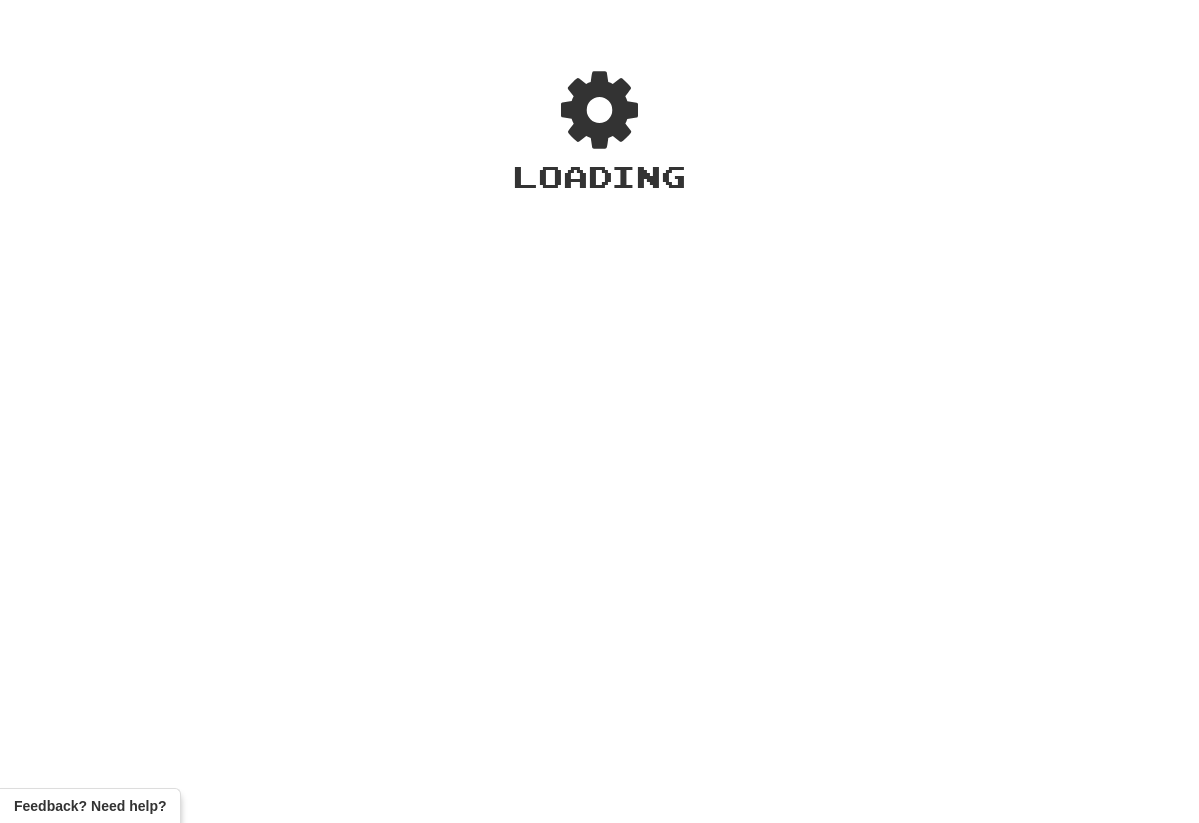 scroll, scrollTop: 0, scrollLeft: 0, axis: both 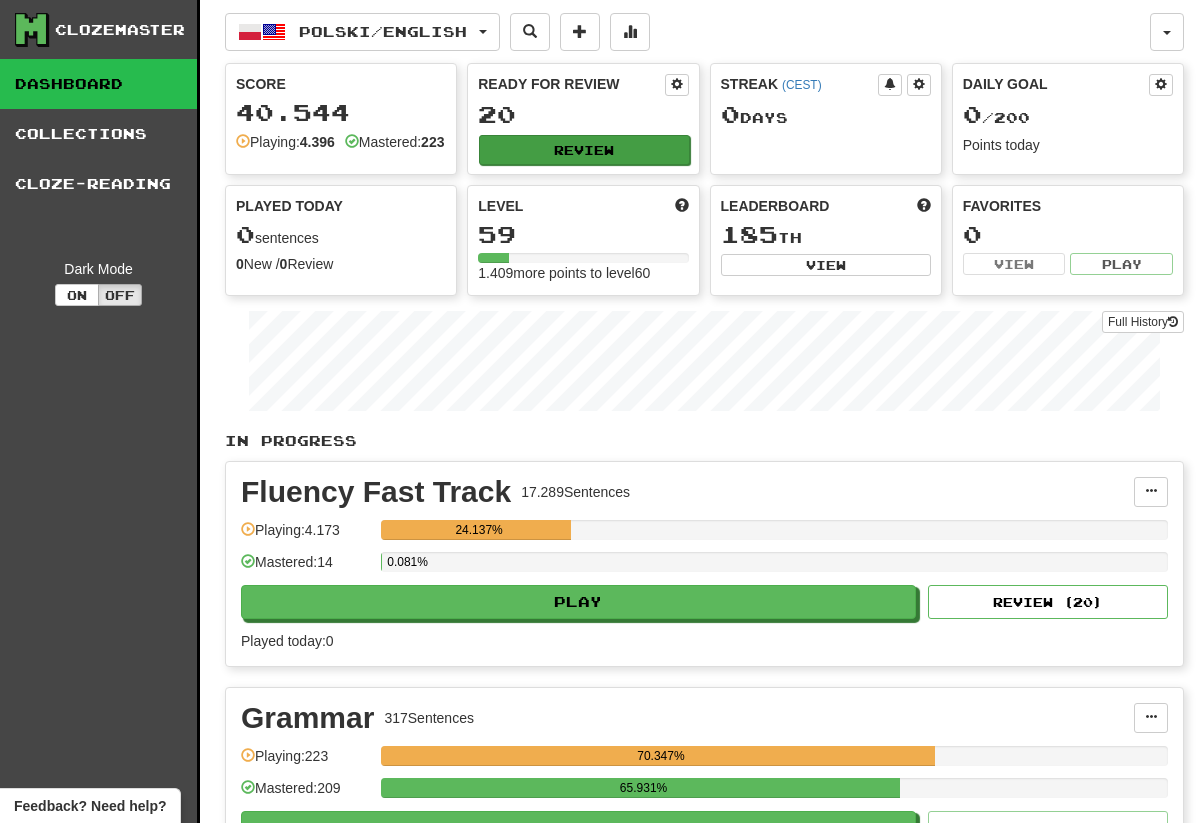click on "Review" at bounding box center [584, 150] 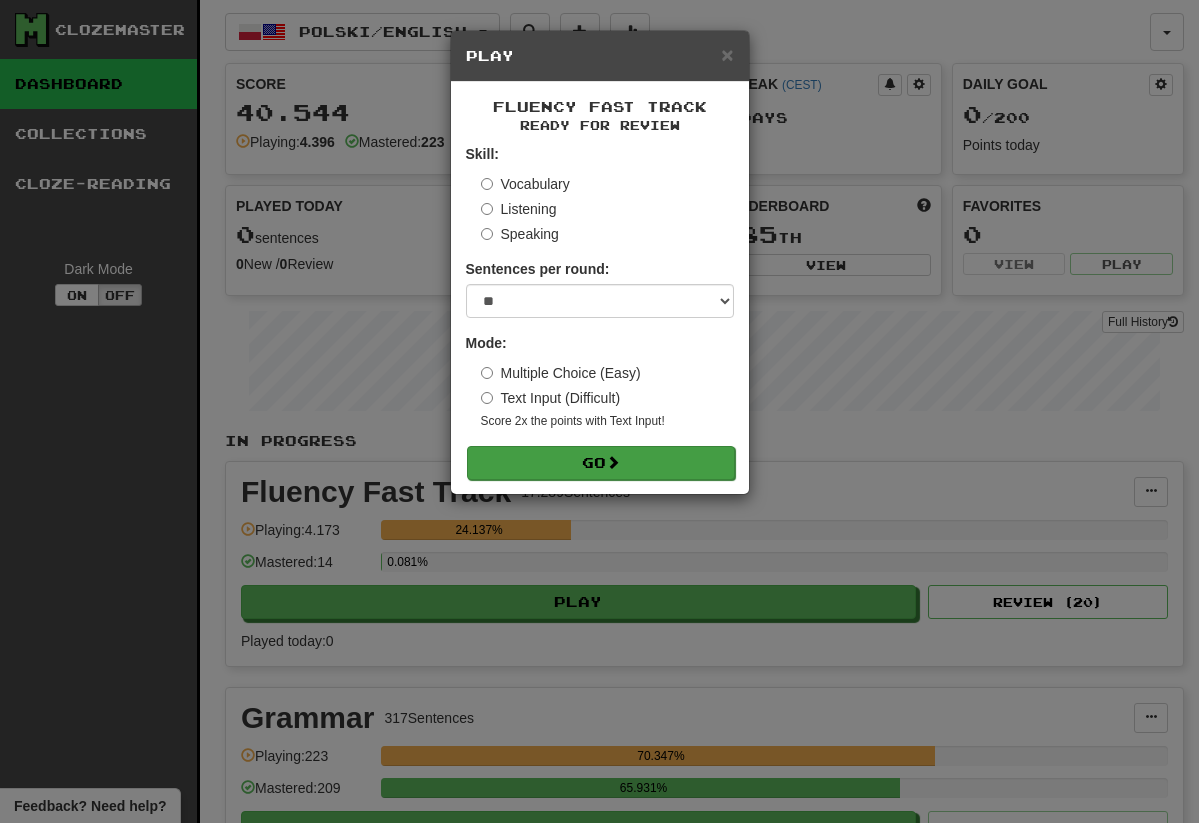 click on "Go" at bounding box center [601, 463] 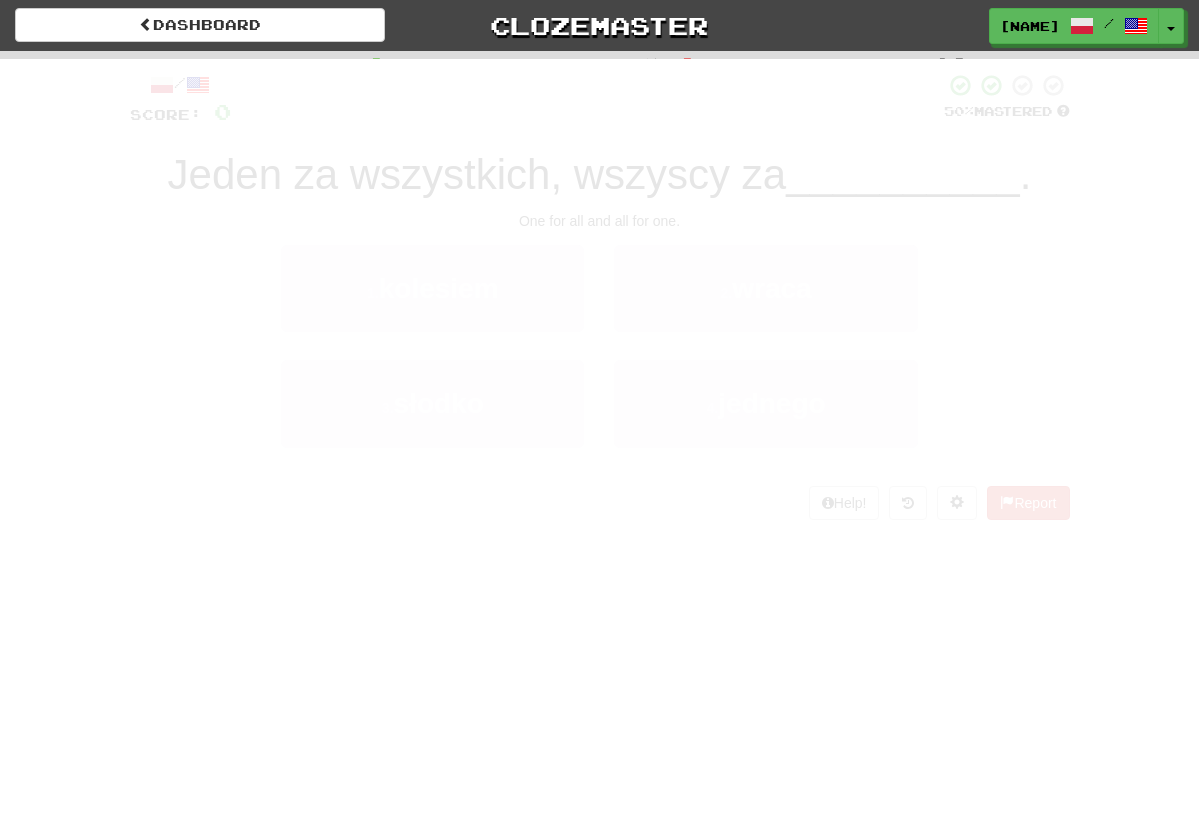 scroll, scrollTop: 0, scrollLeft: 0, axis: both 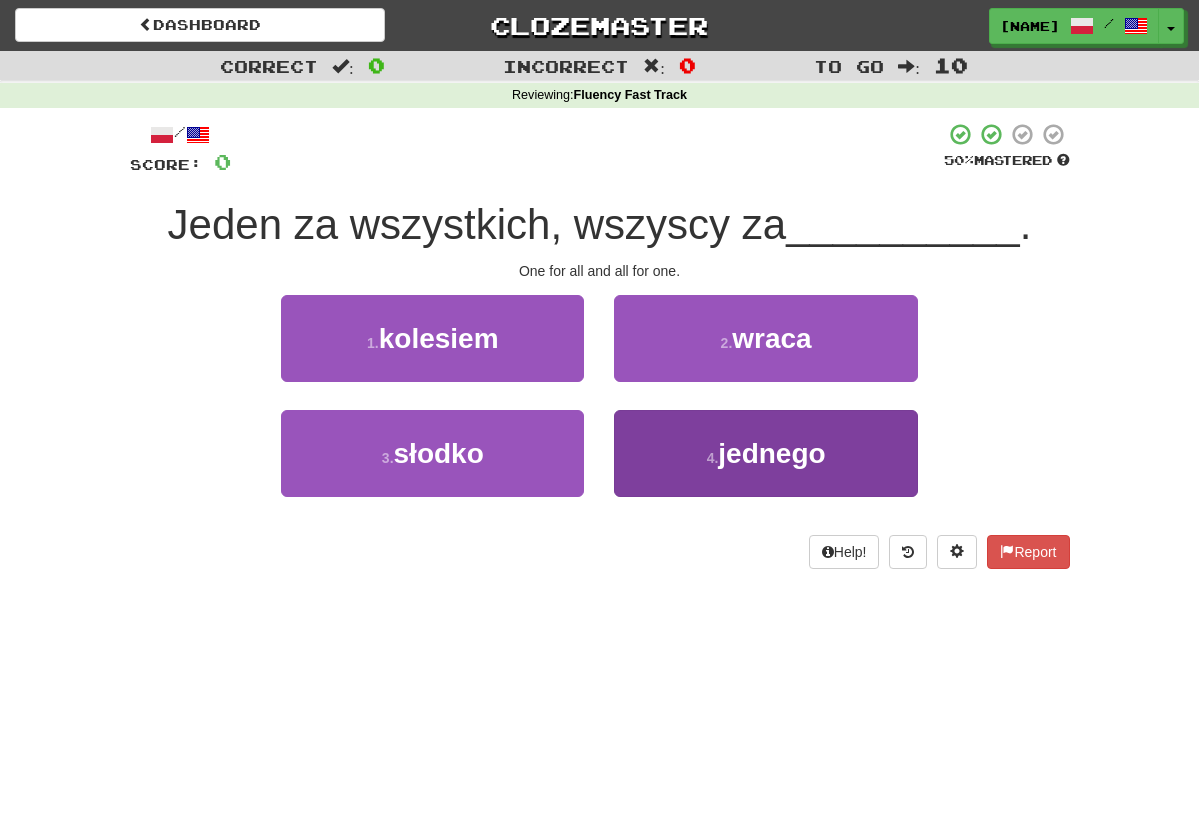 click on "4 .  jednego" at bounding box center (765, 453) 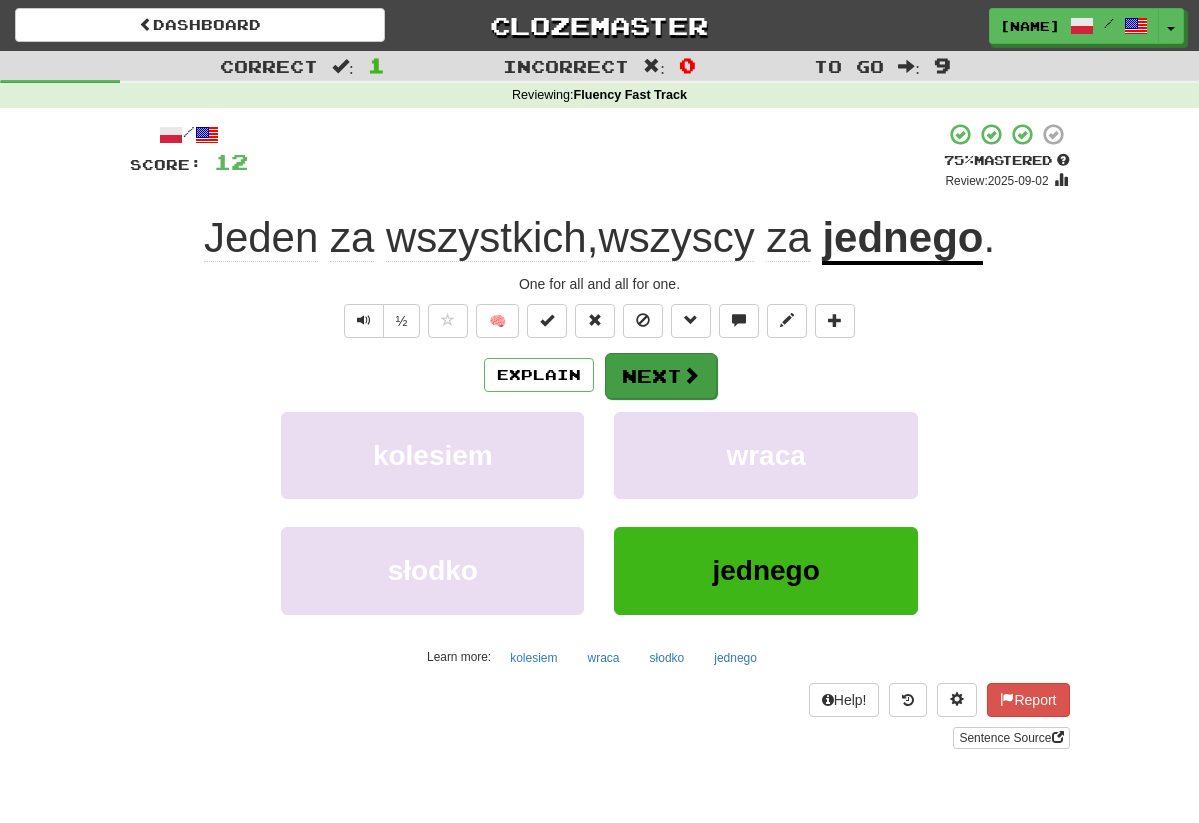 click on "Next" at bounding box center [661, 376] 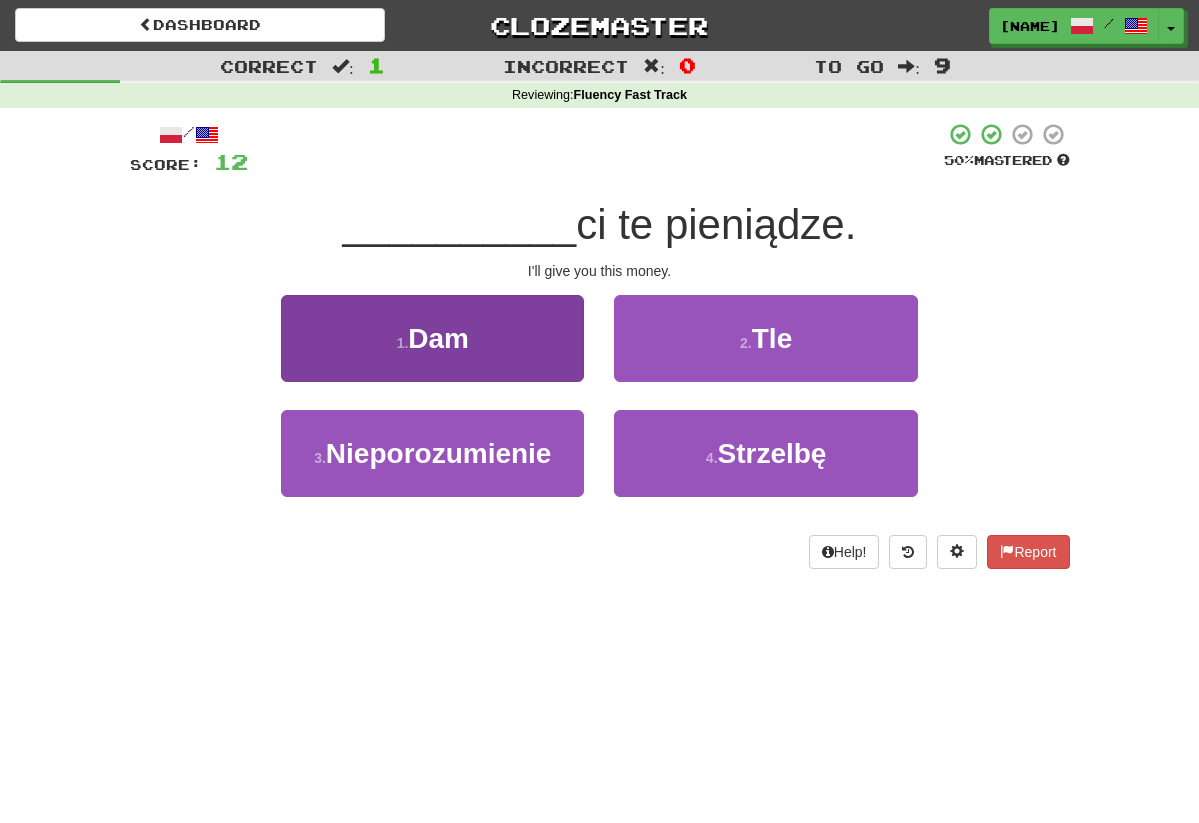 click on "1 .  Dam" at bounding box center (432, 338) 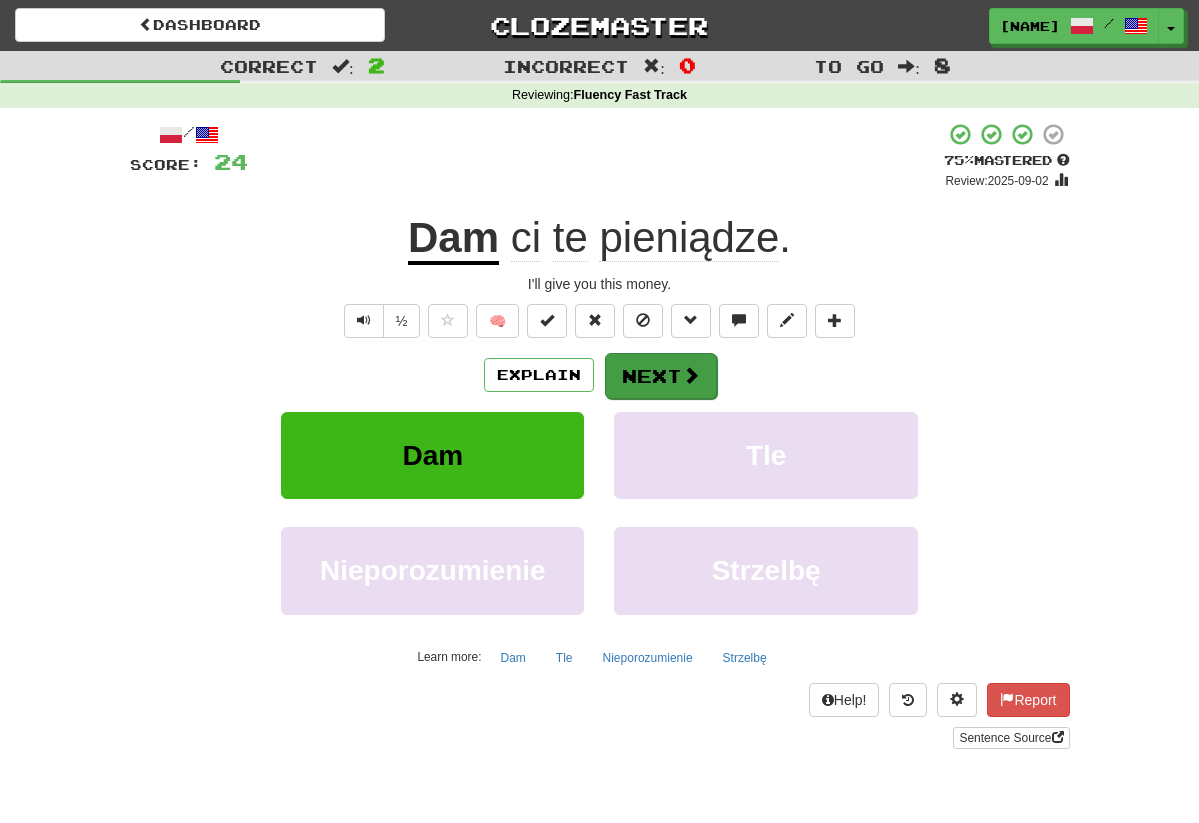 click on "Next" at bounding box center [661, 376] 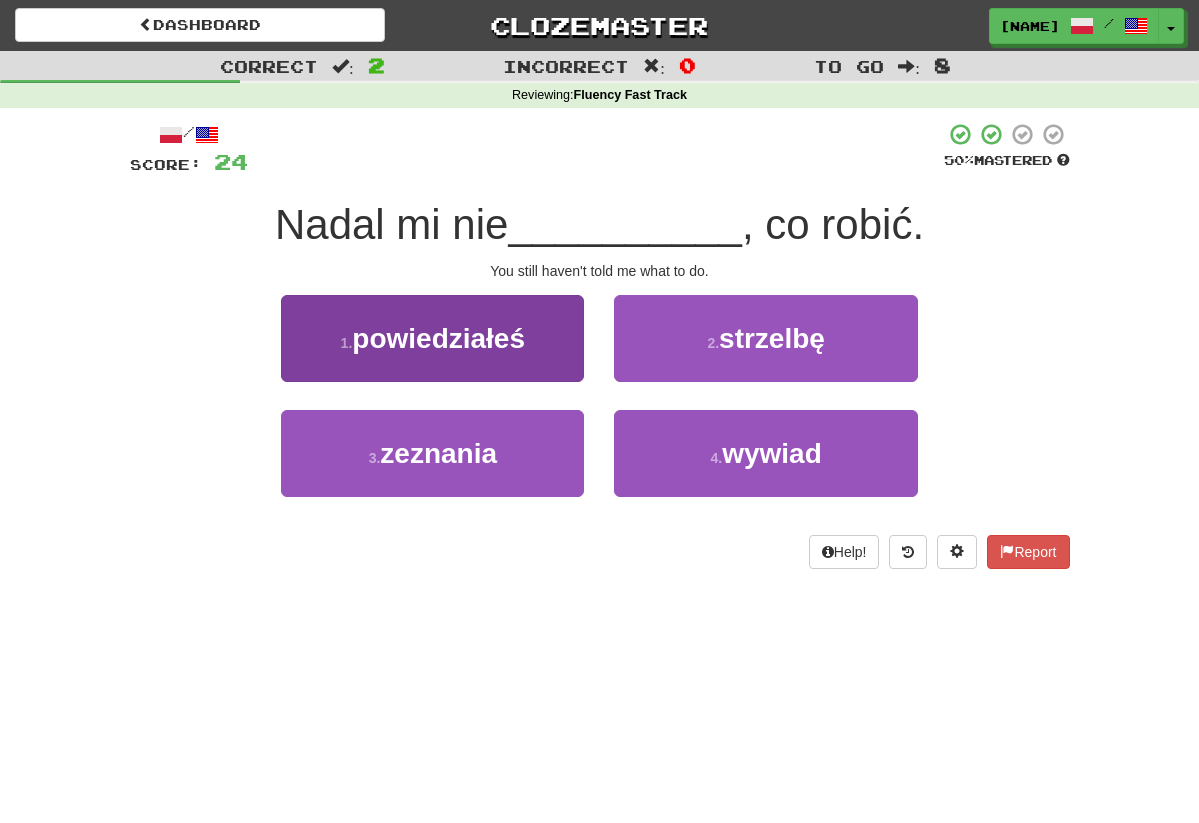 click on "powiedziałeś" at bounding box center [438, 338] 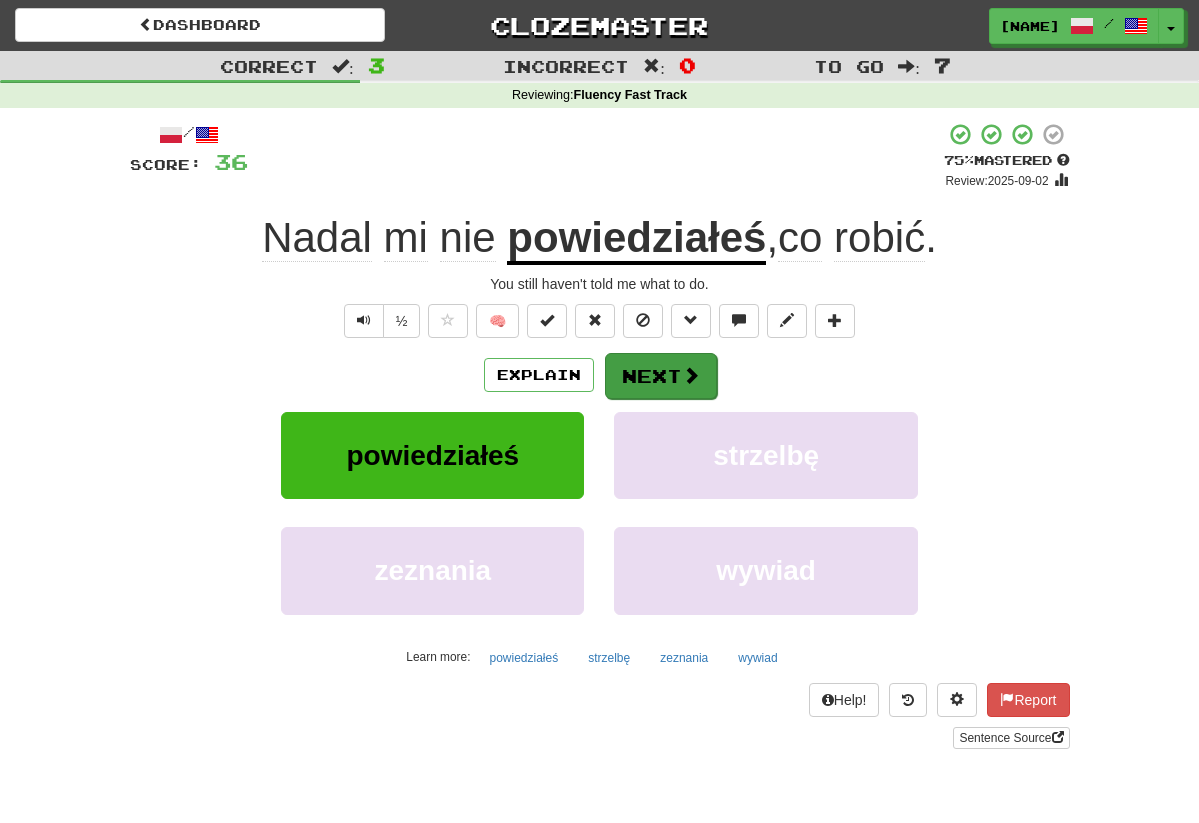 click on "Next" at bounding box center (661, 376) 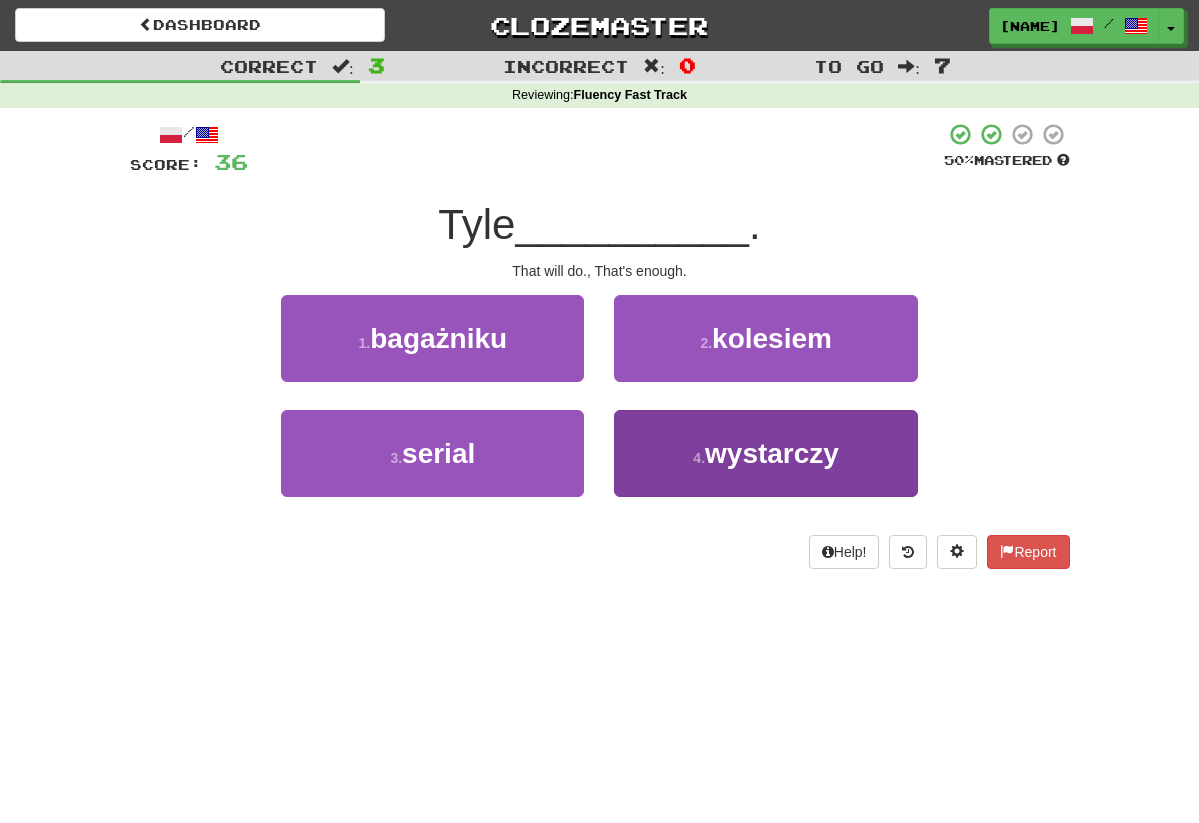 click on "wystarczy" at bounding box center (772, 453) 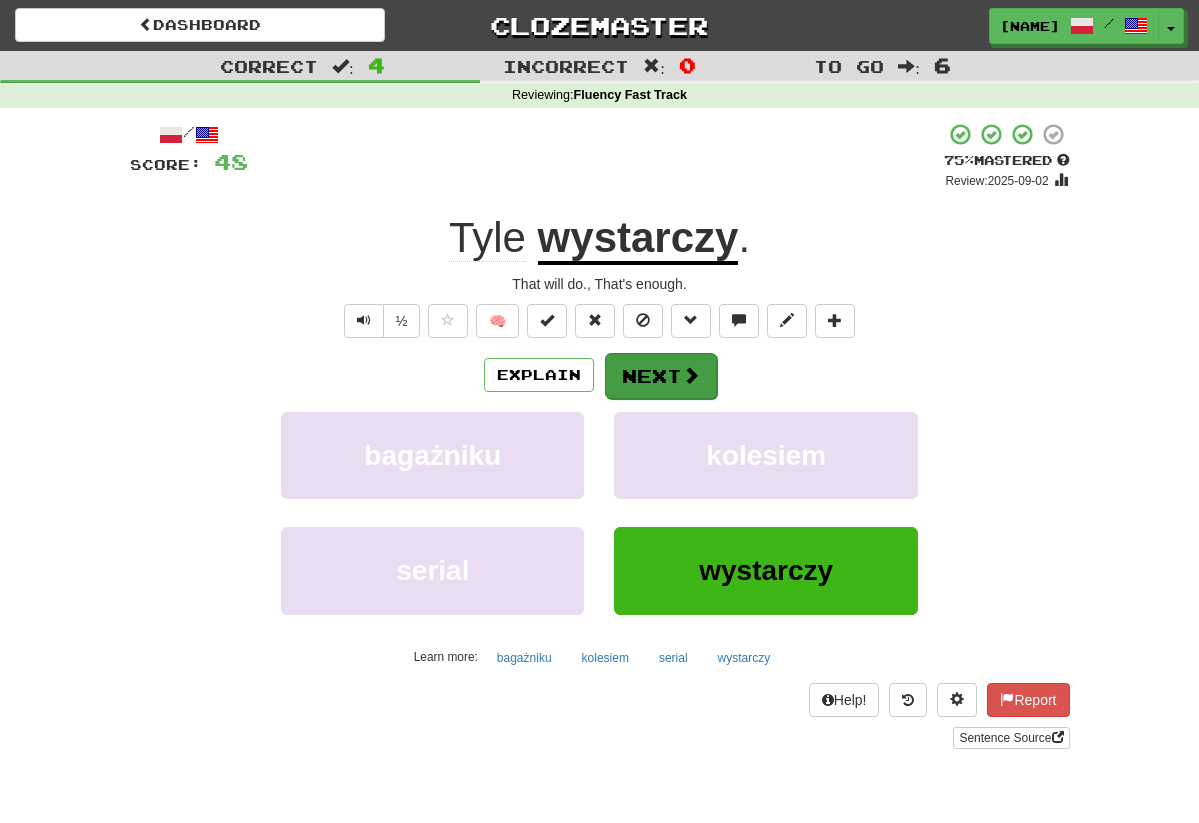 click on "Next" at bounding box center [661, 376] 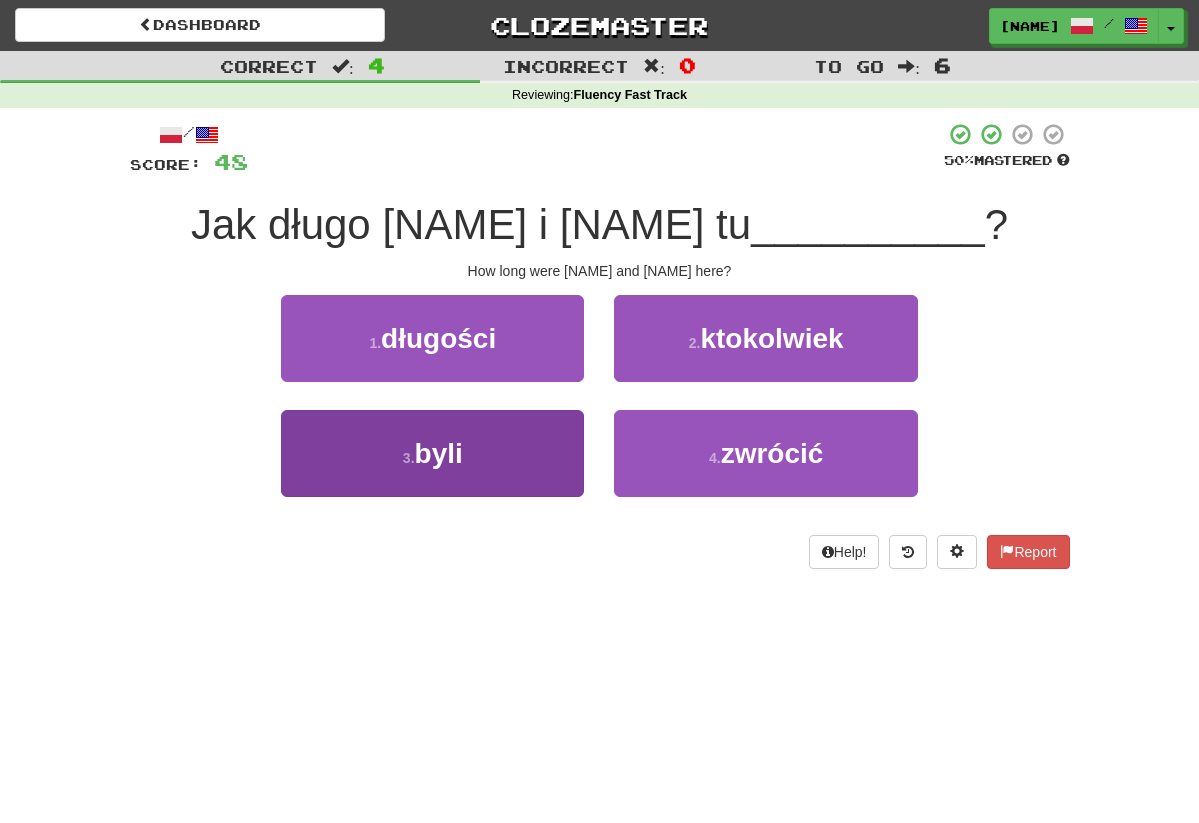 click on "byli" at bounding box center (439, 453) 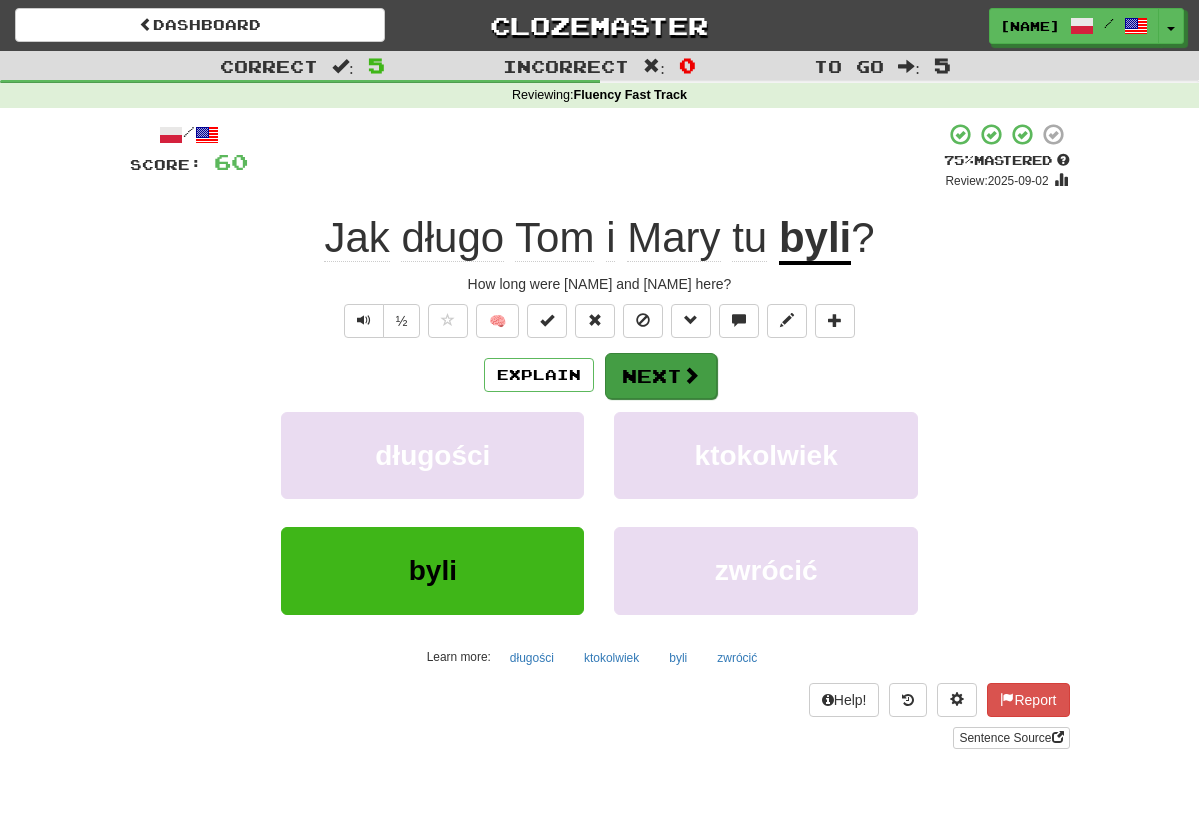 click on "Next" at bounding box center (661, 376) 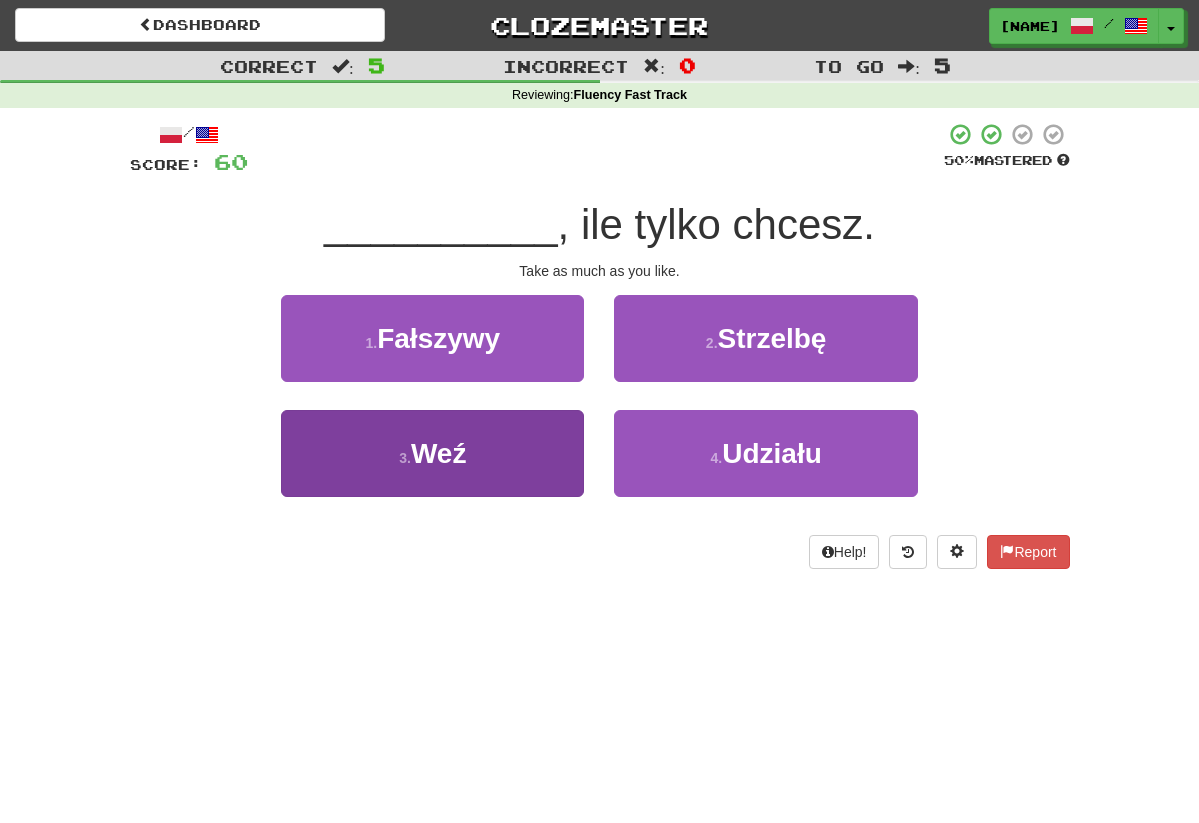 click on "3 .  Weź" at bounding box center [432, 453] 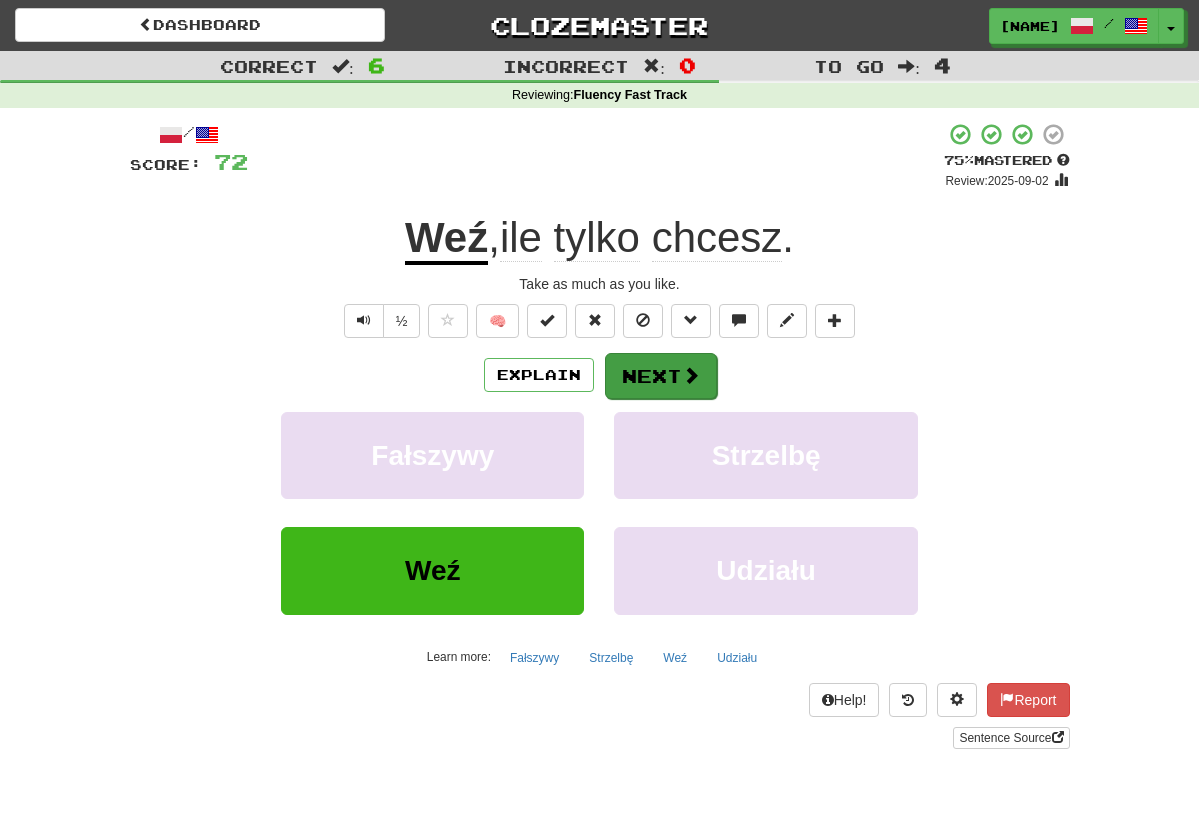 click on "Next" at bounding box center [661, 376] 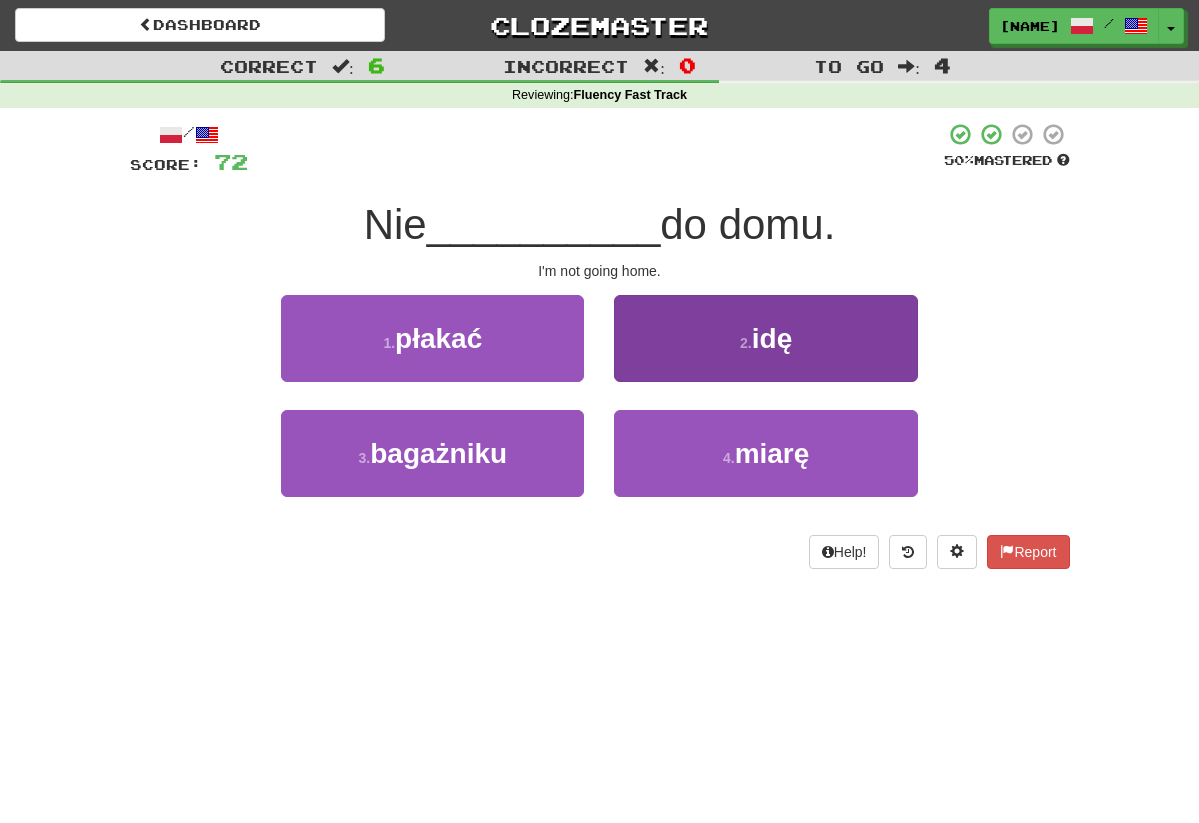 click on "2 .  idę" at bounding box center (765, 338) 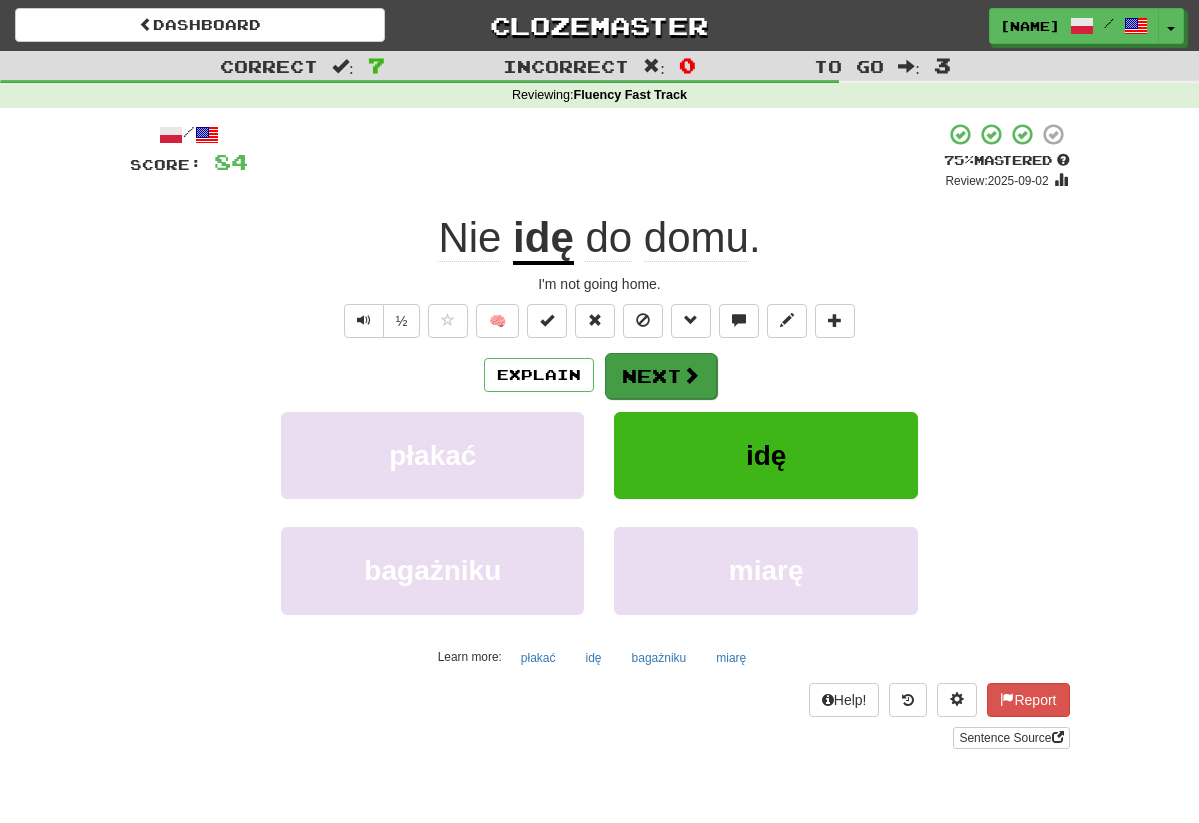 click at bounding box center [691, 375] 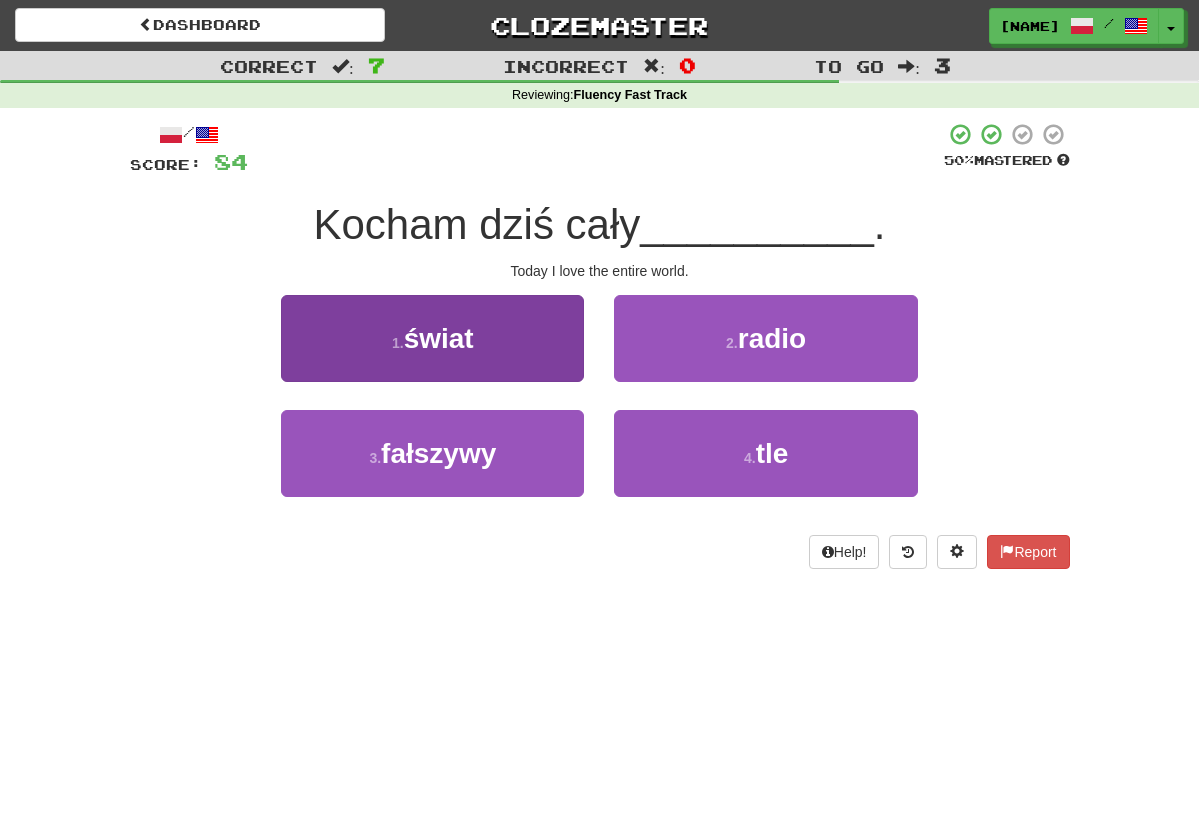 click on "1 .  świat" at bounding box center (432, 338) 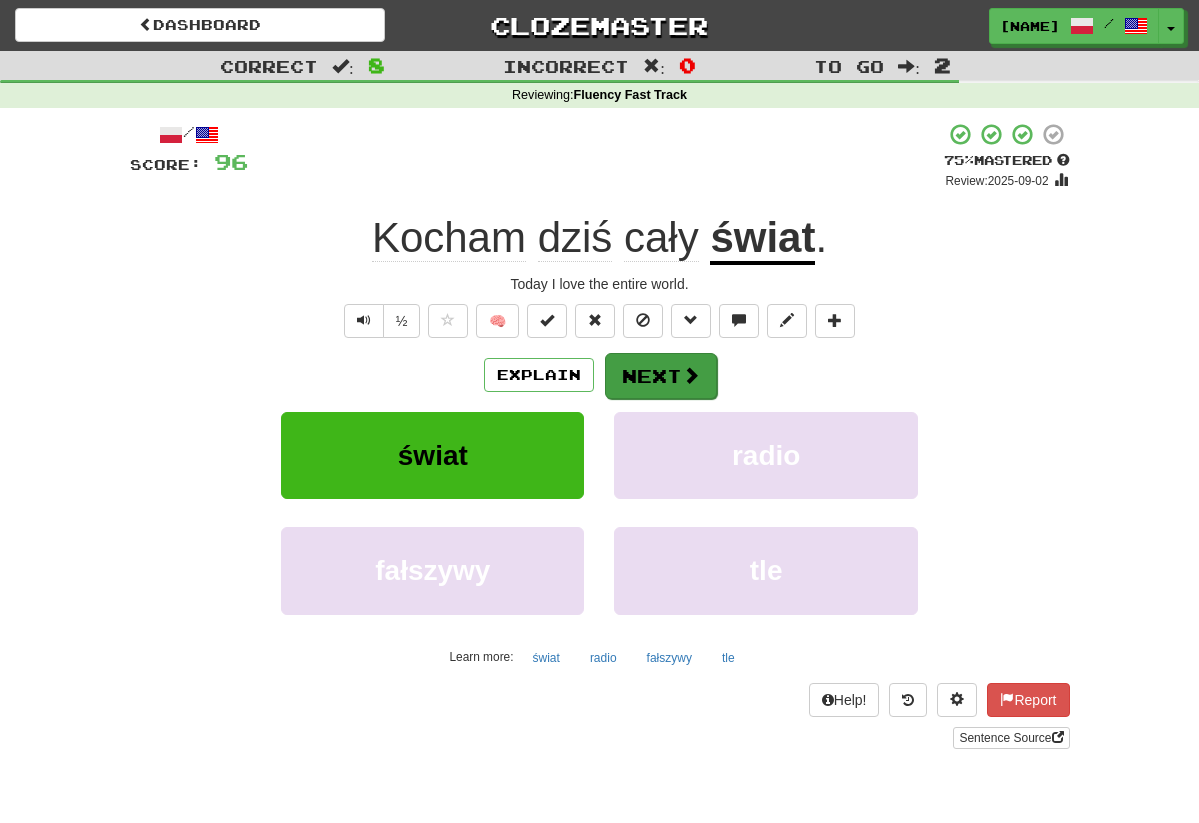 click on "Next" at bounding box center [661, 376] 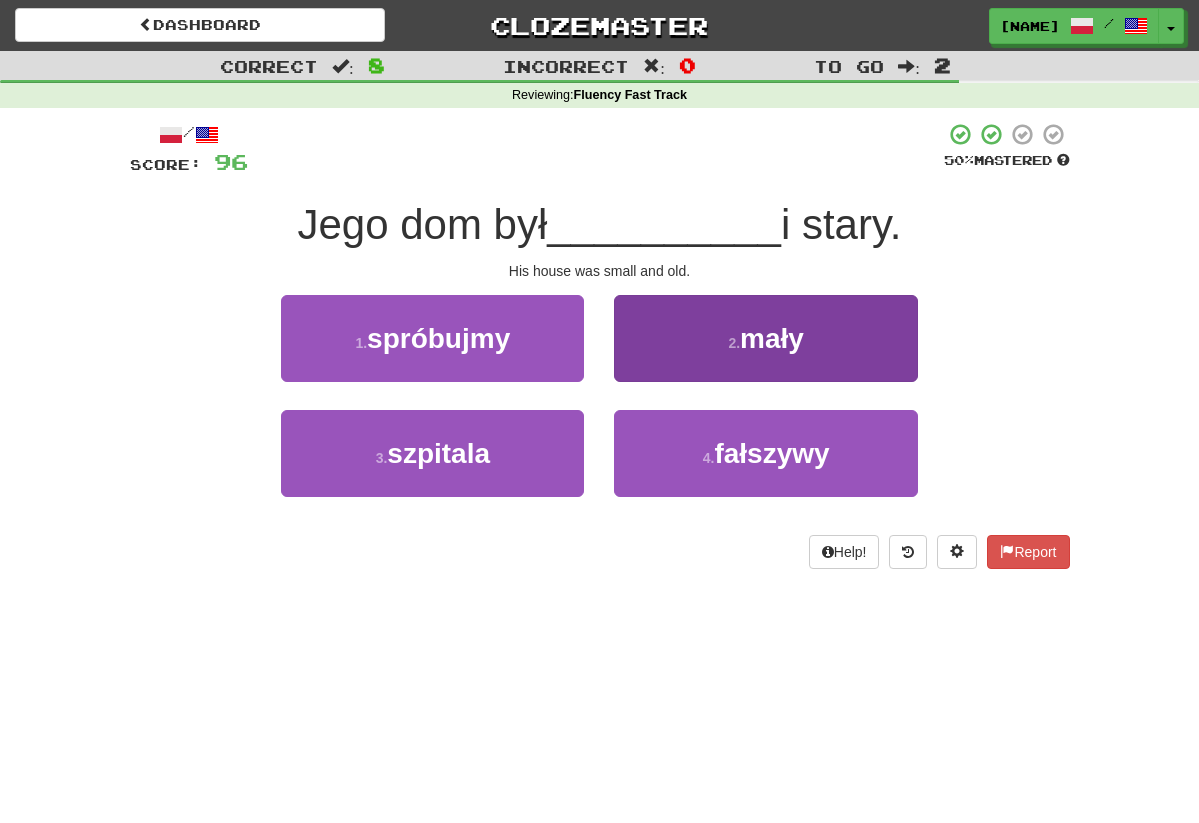 click on "2 .  mały" at bounding box center [765, 338] 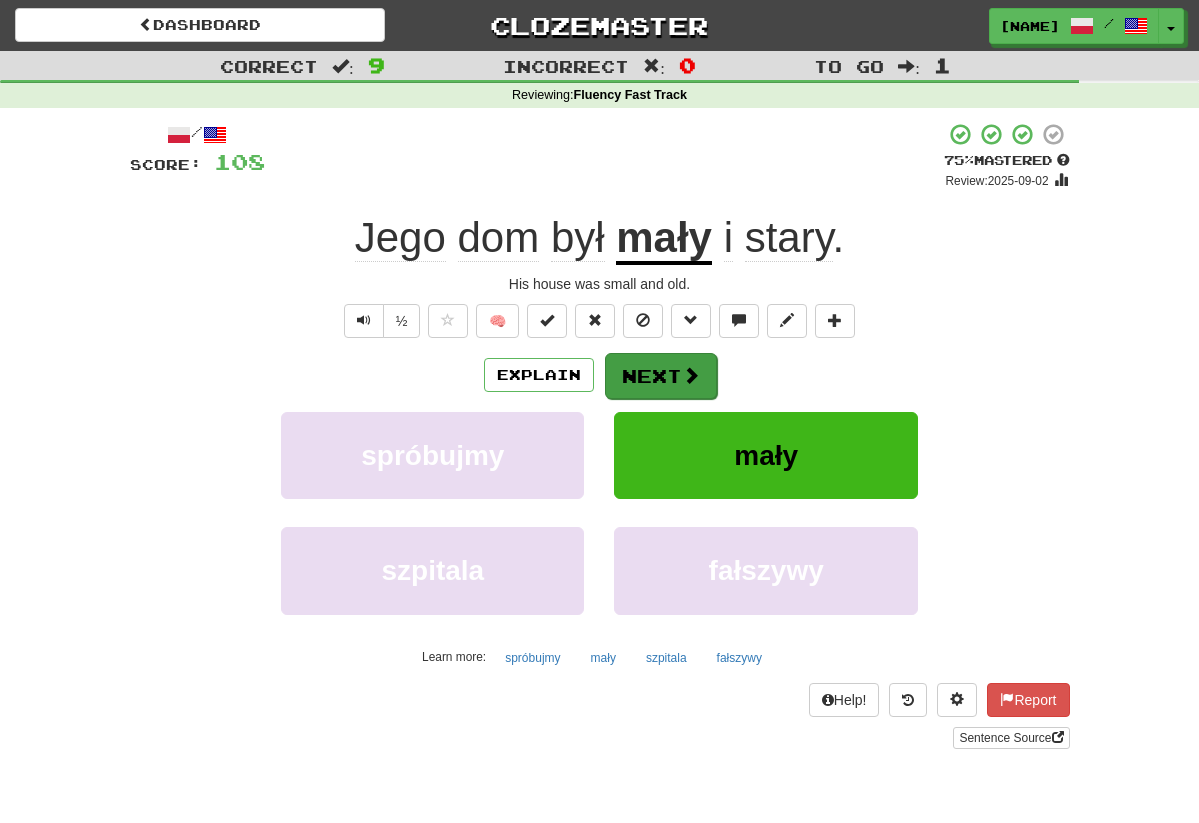 click at bounding box center (691, 375) 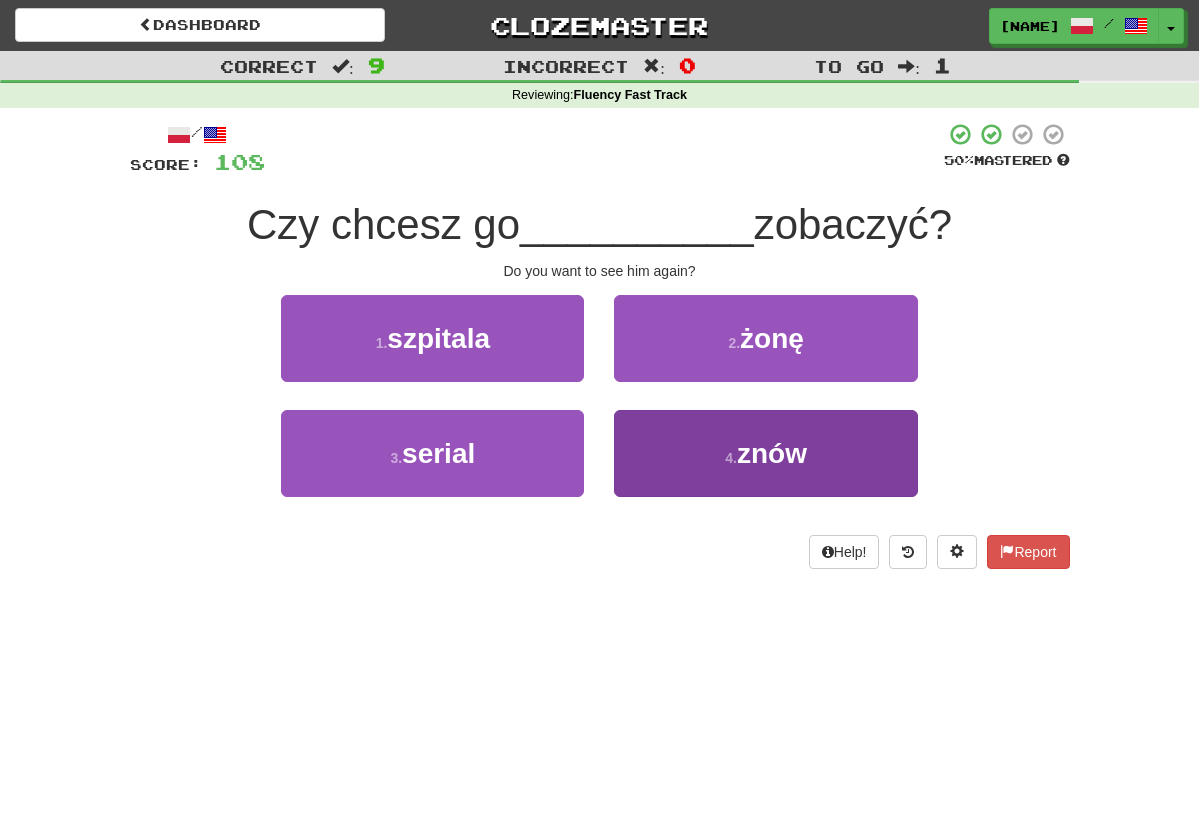 click on "znów" at bounding box center (772, 453) 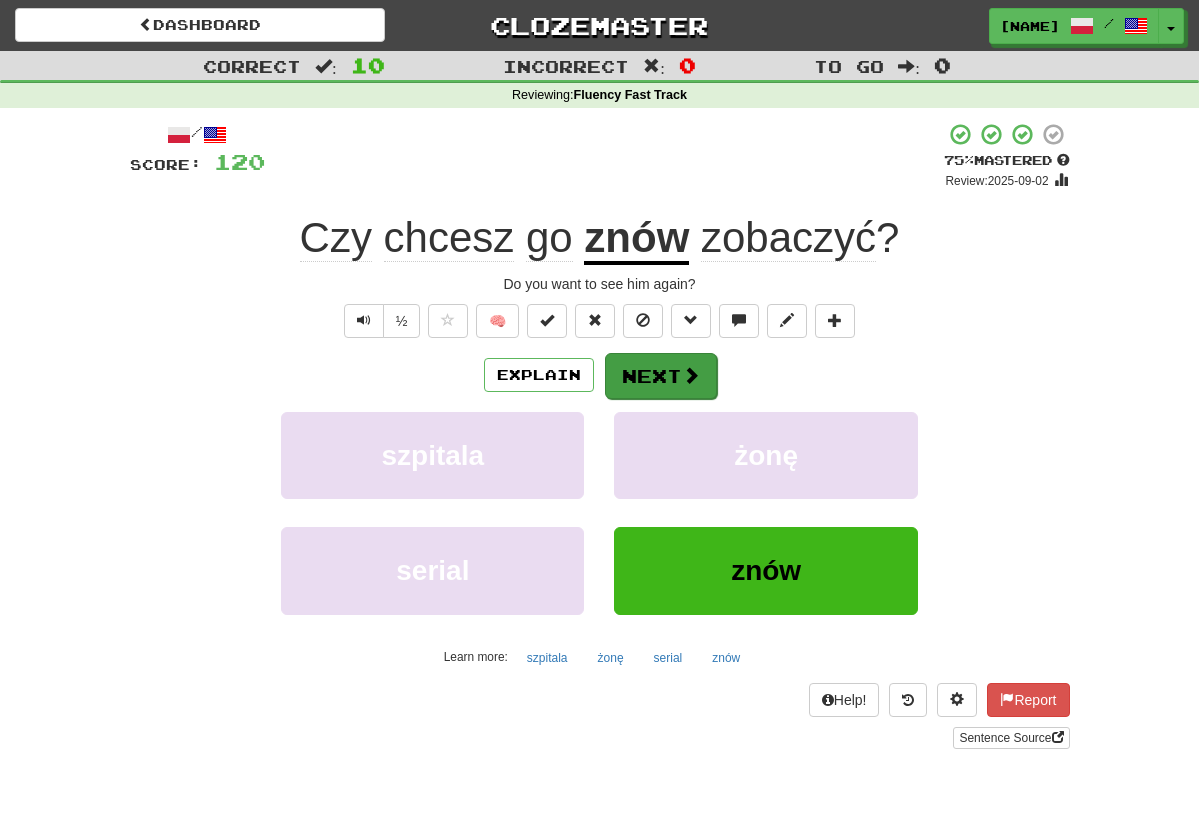 click at bounding box center [691, 375] 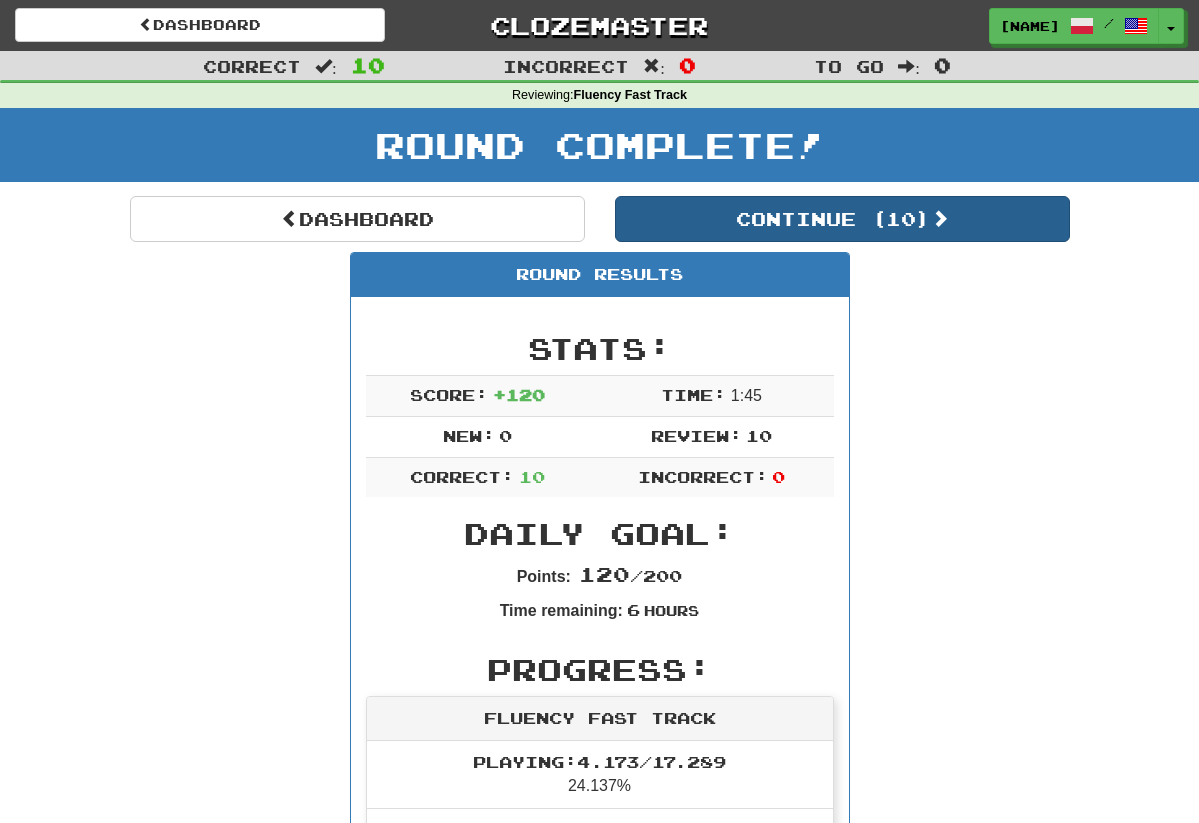 click on "Continue ( 10 )" at bounding box center (842, 219) 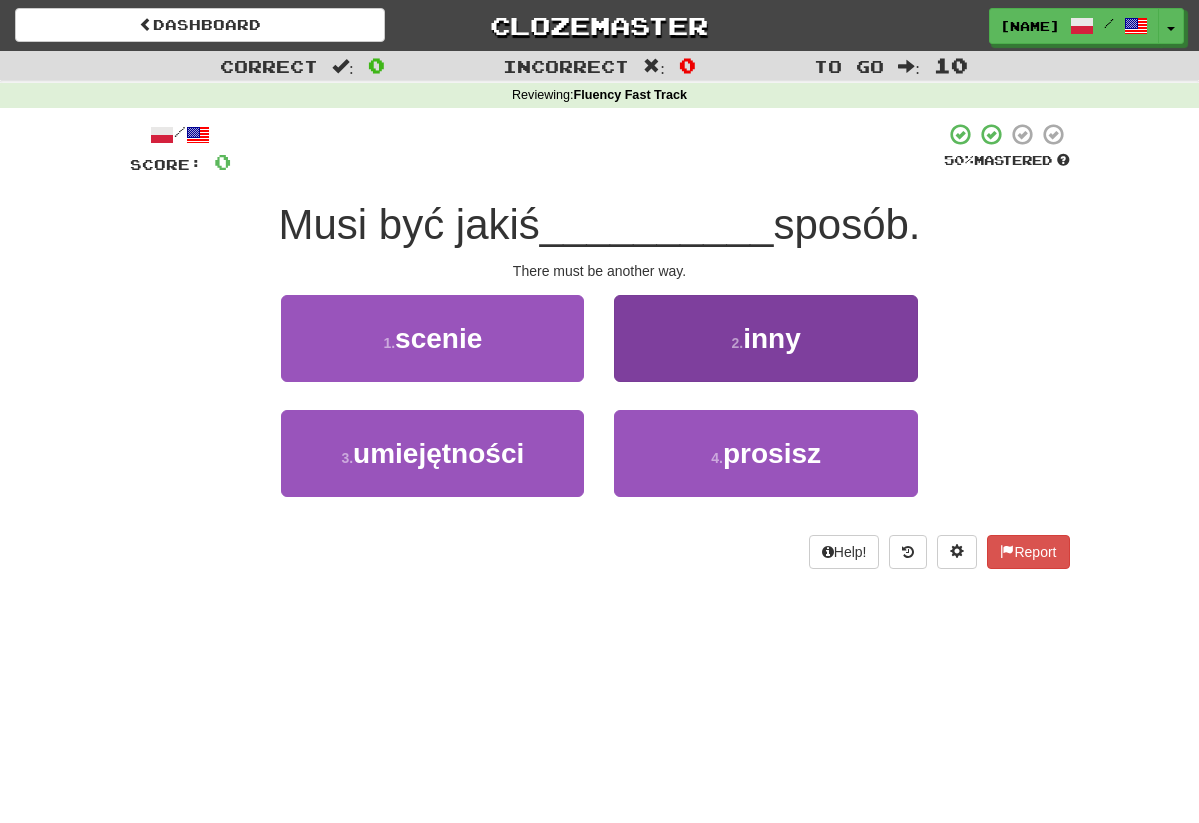 click on "2 .  inny" at bounding box center [765, 338] 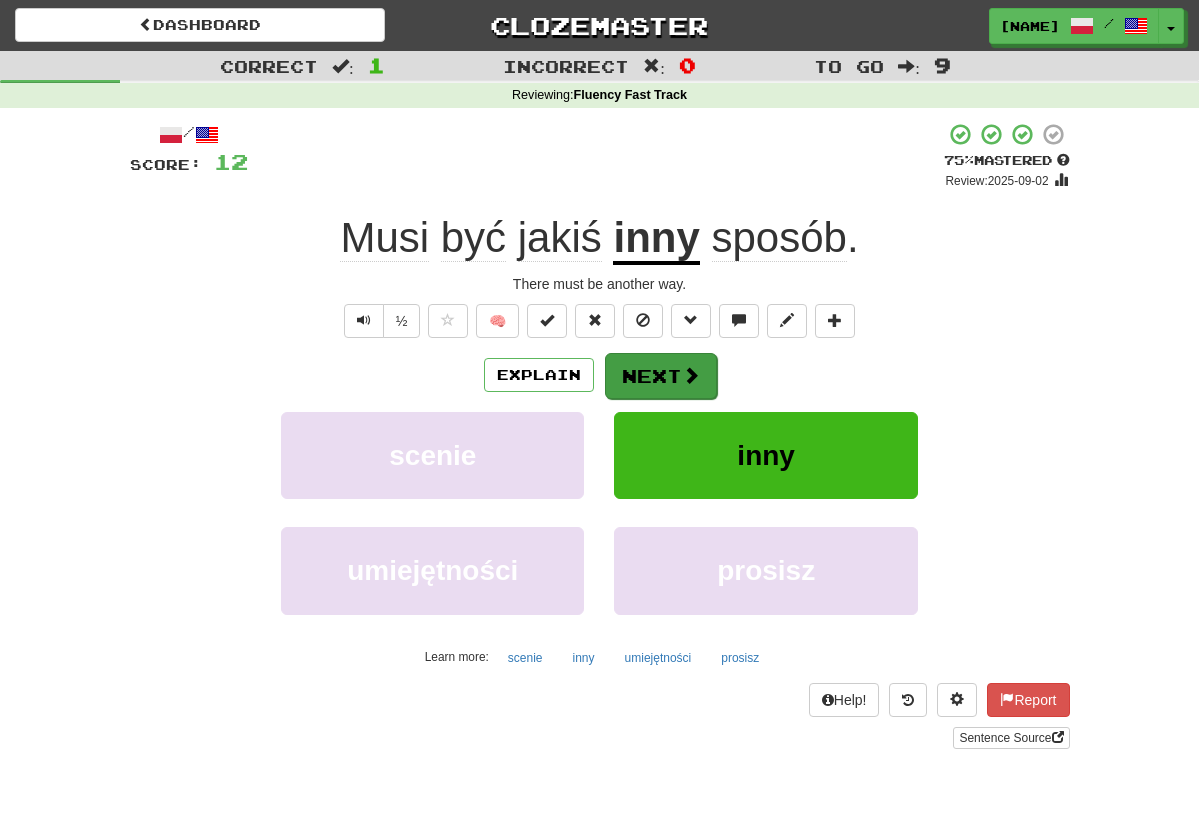click on "Next" at bounding box center [661, 376] 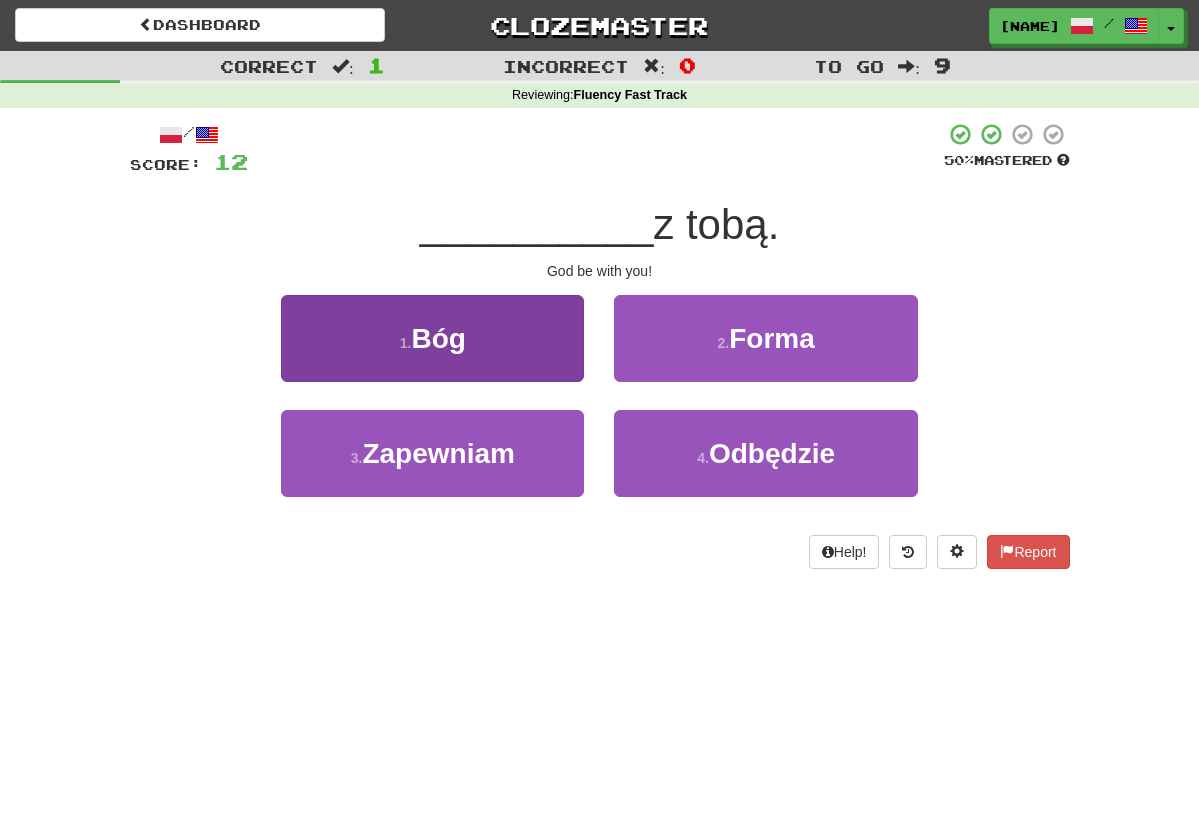 click on "1 .  Bóg" at bounding box center (432, 338) 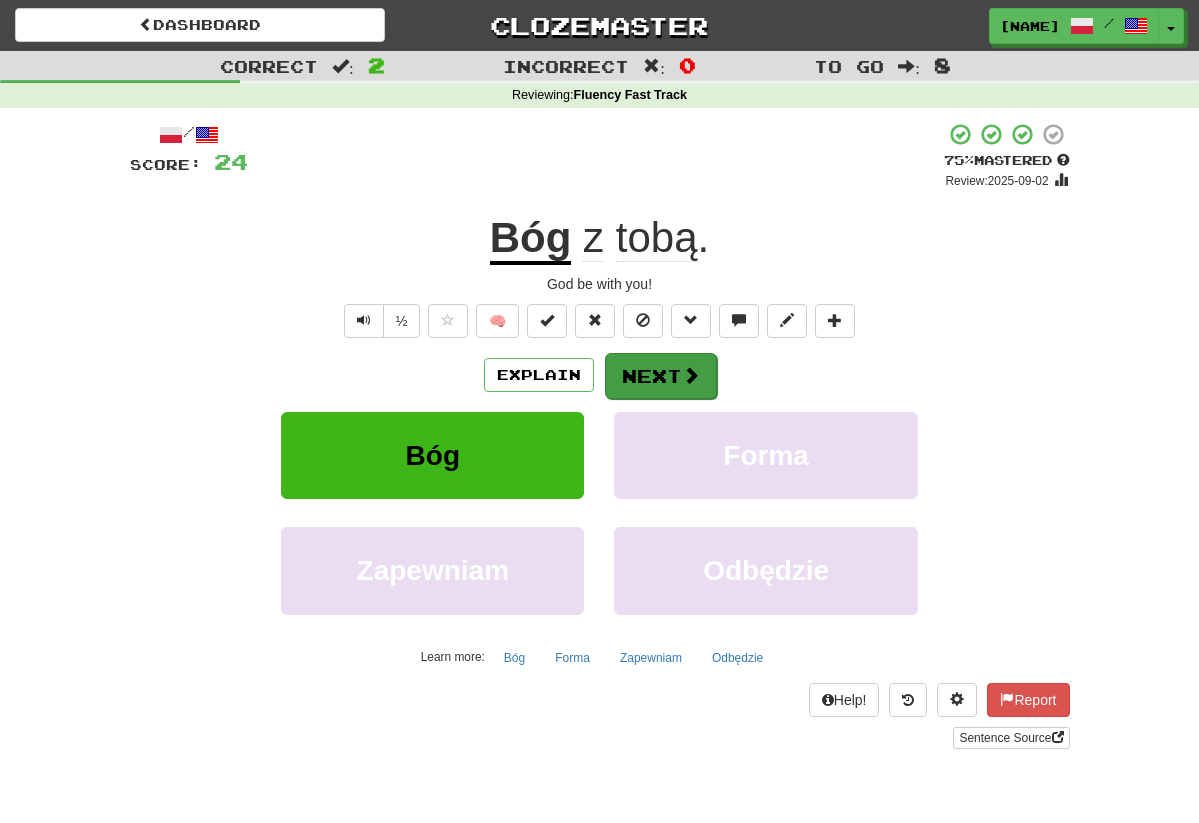 click on "Next" at bounding box center (661, 376) 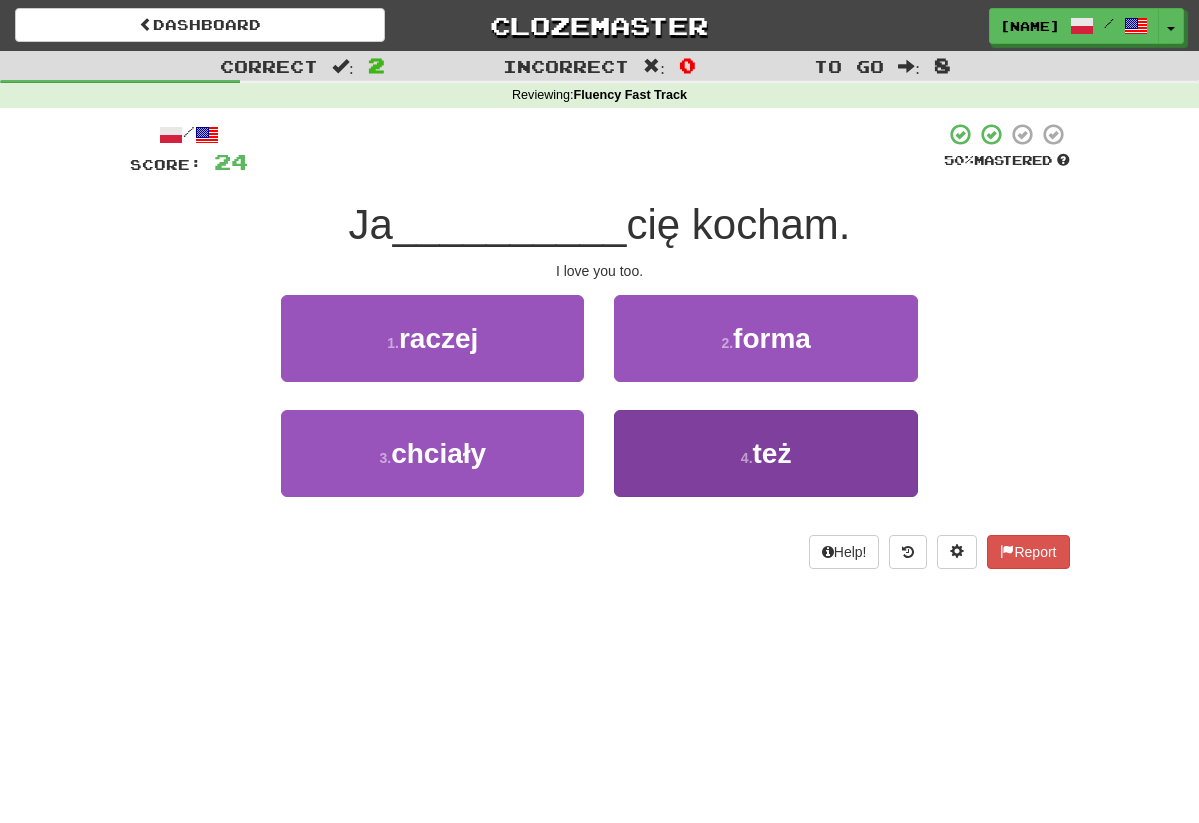 click on "4 ." at bounding box center [747, 458] 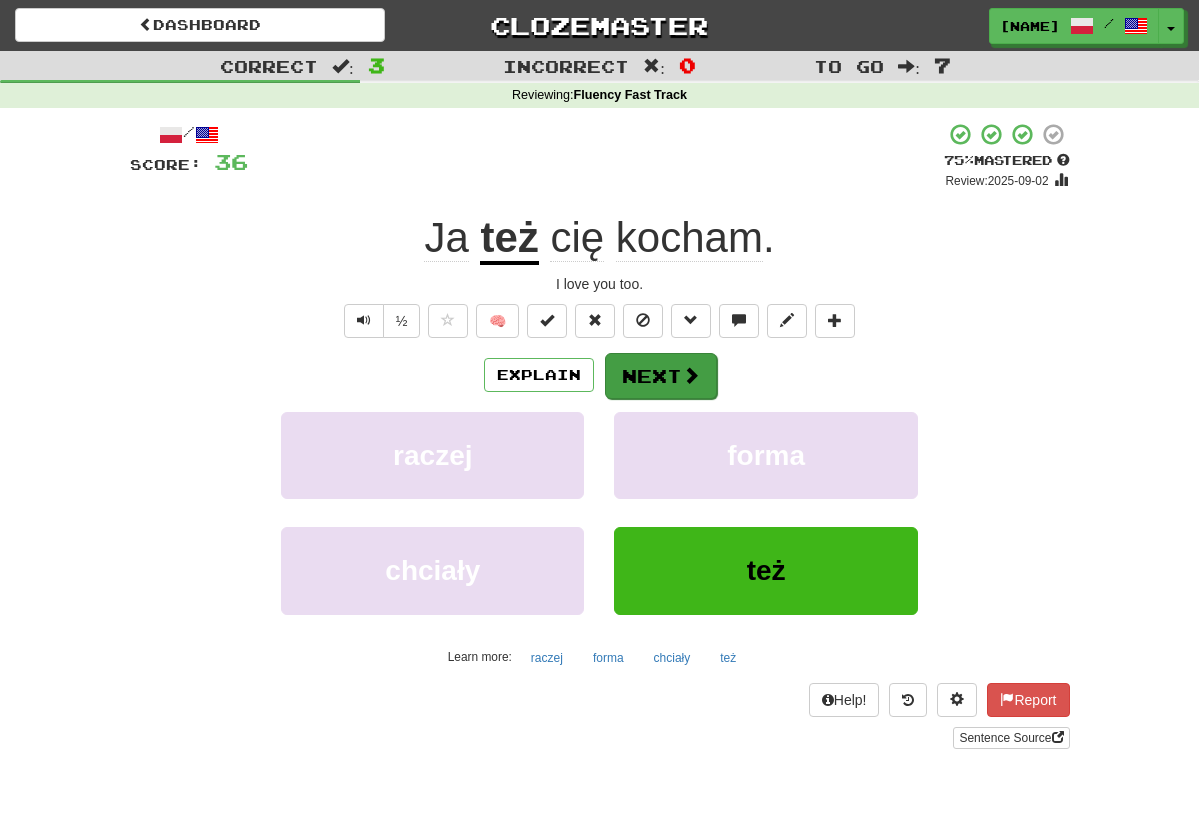 click on "Next" at bounding box center (661, 376) 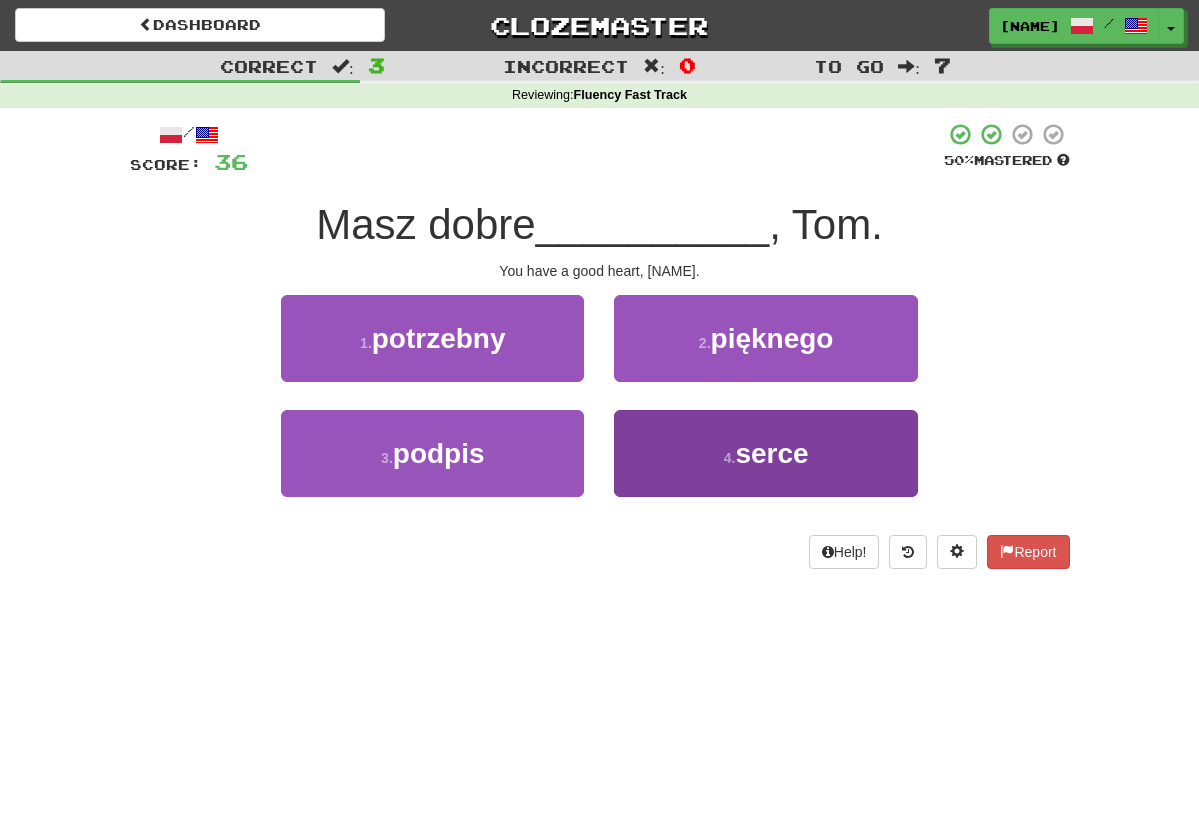 click on "serce" at bounding box center (771, 453) 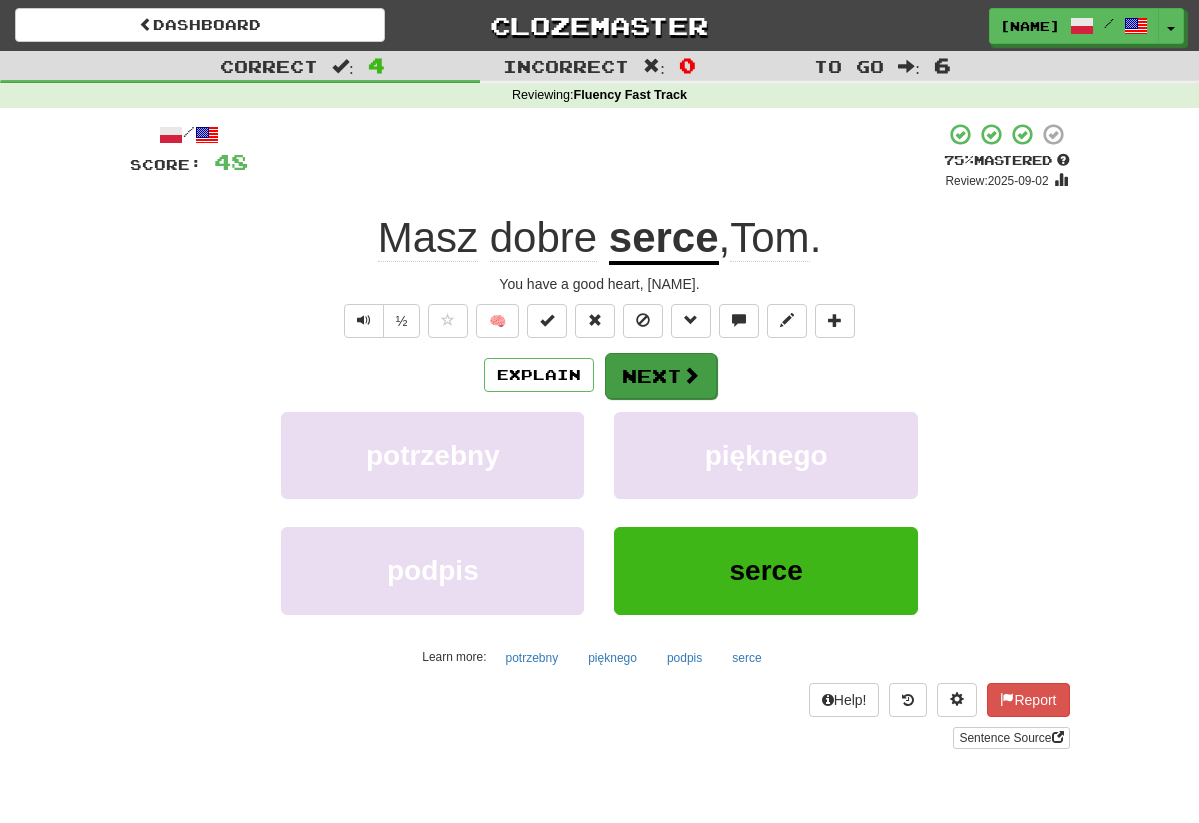 click on "Next" at bounding box center (661, 376) 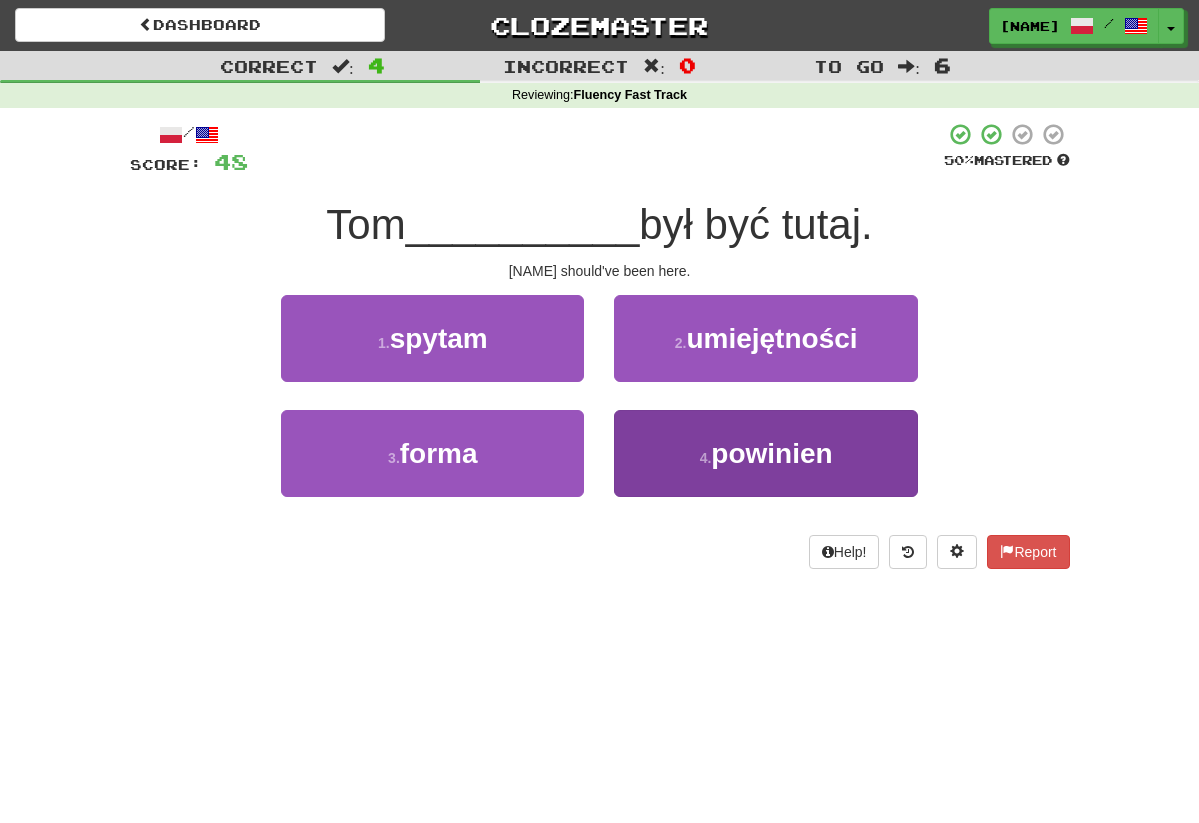 click on "powinien" at bounding box center (771, 453) 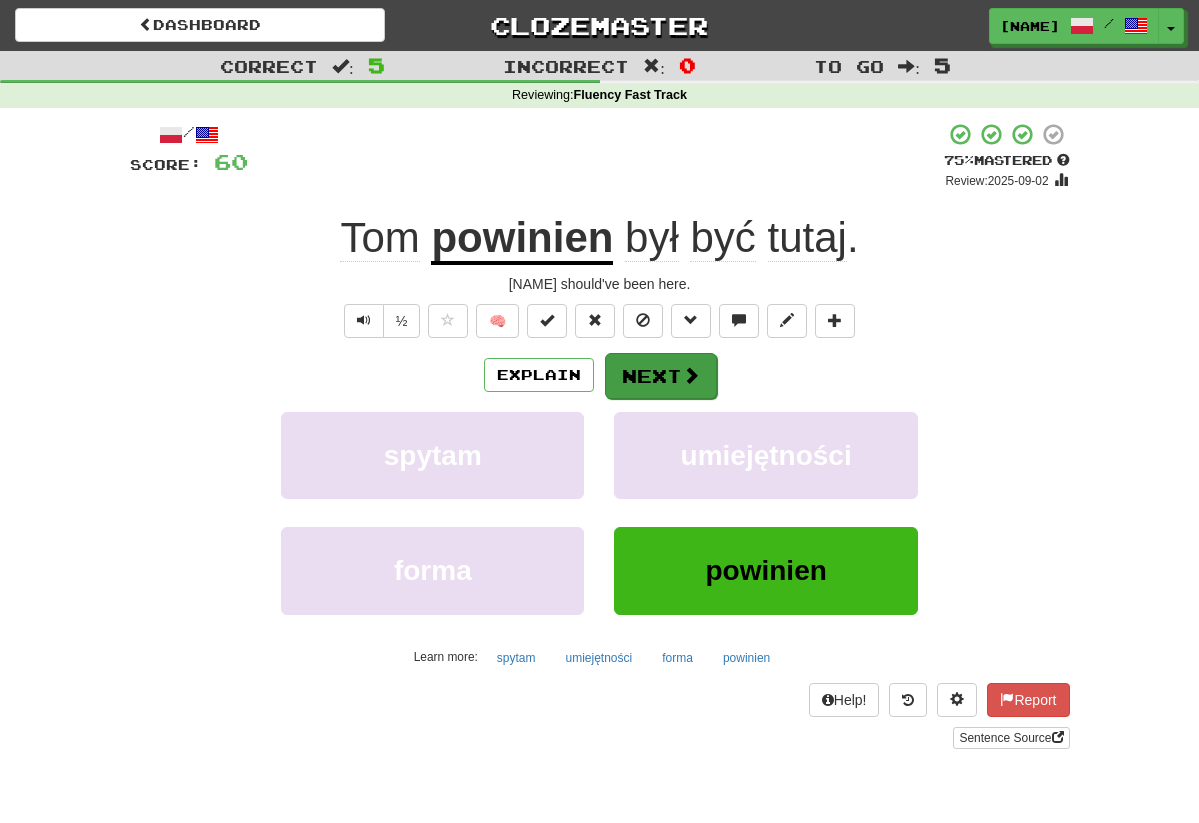 click on "Next" at bounding box center [661, 376] 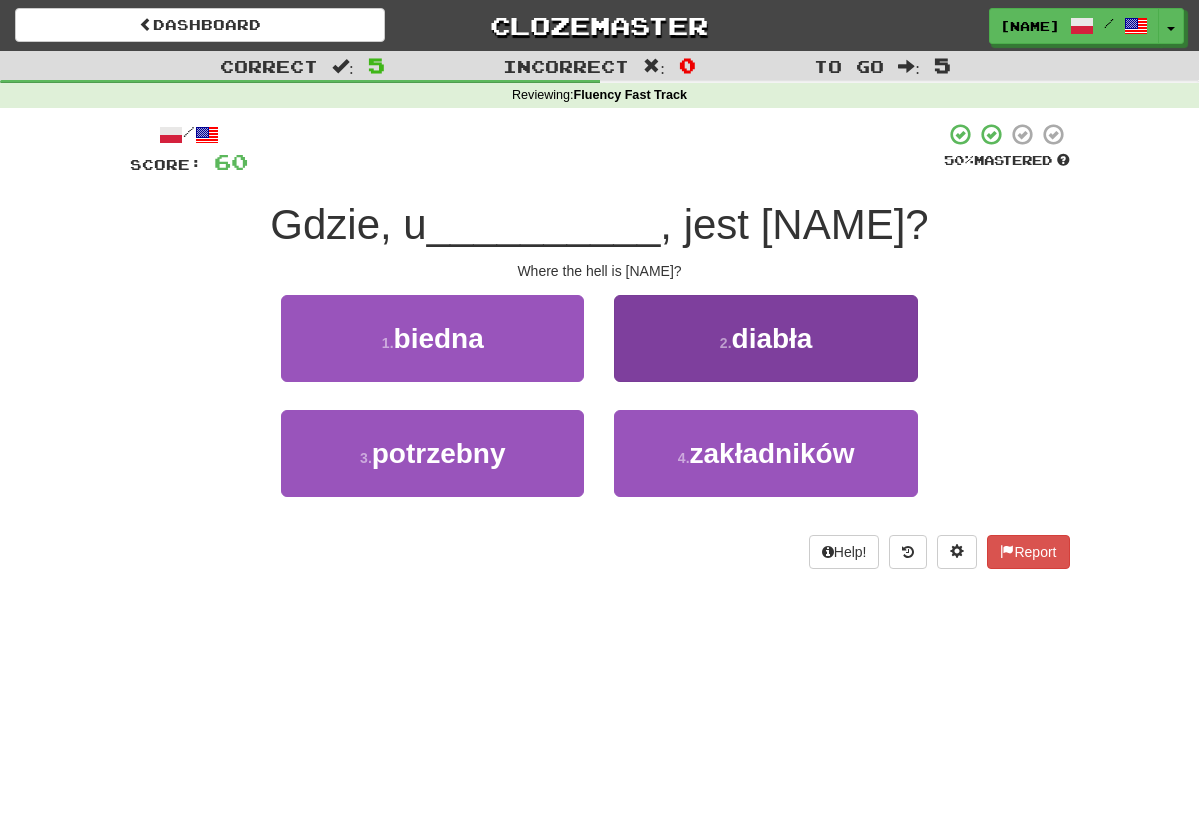 click on "2 ." at bounding box center [726, 343] 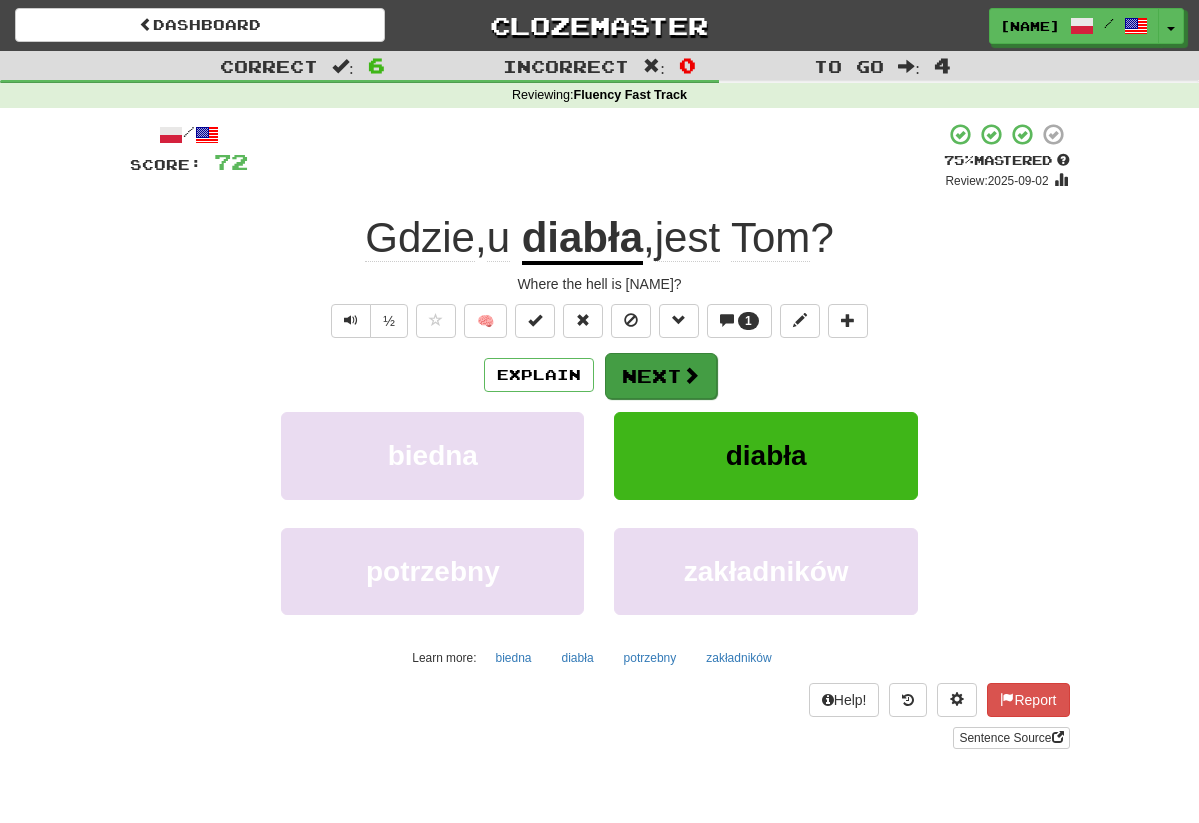 click on "Next" at bounding box center (661, 376) 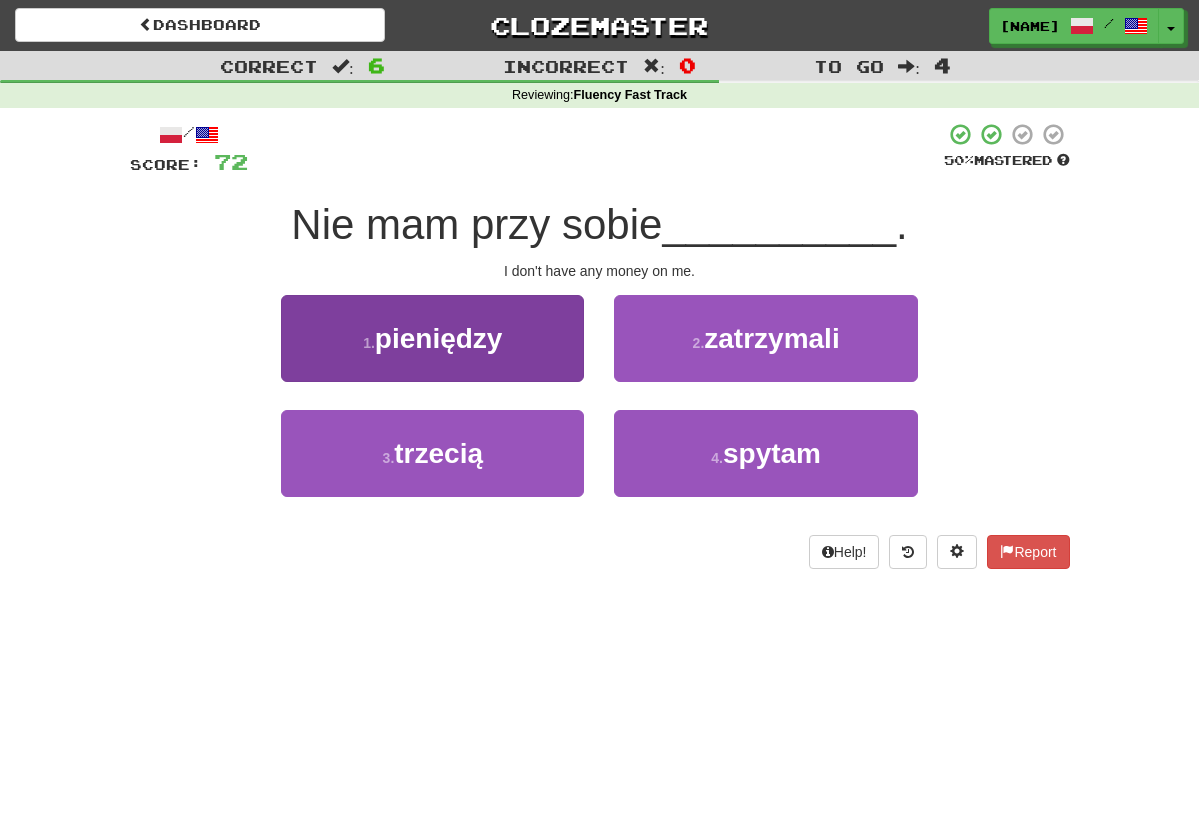 click on "pieniędzy" at bounding box center (439, 338) 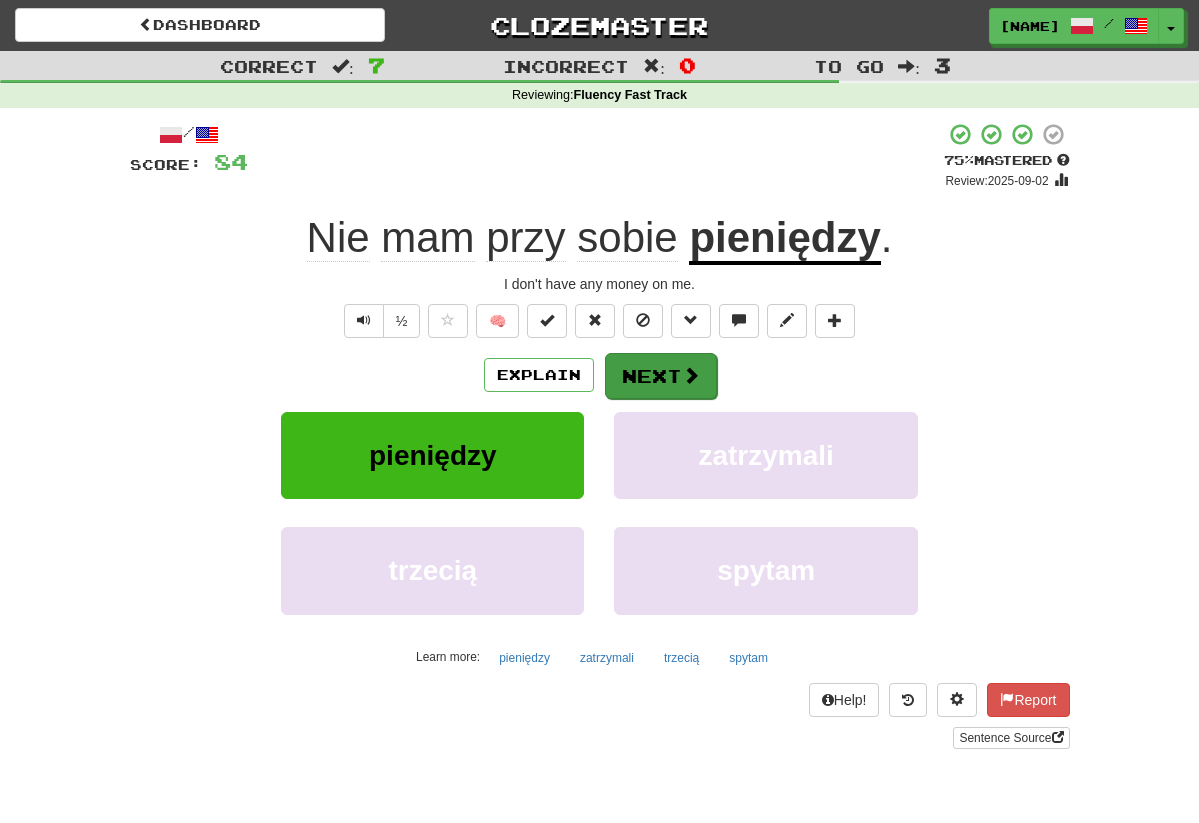click on "Next" at bounding box center (661, 376) 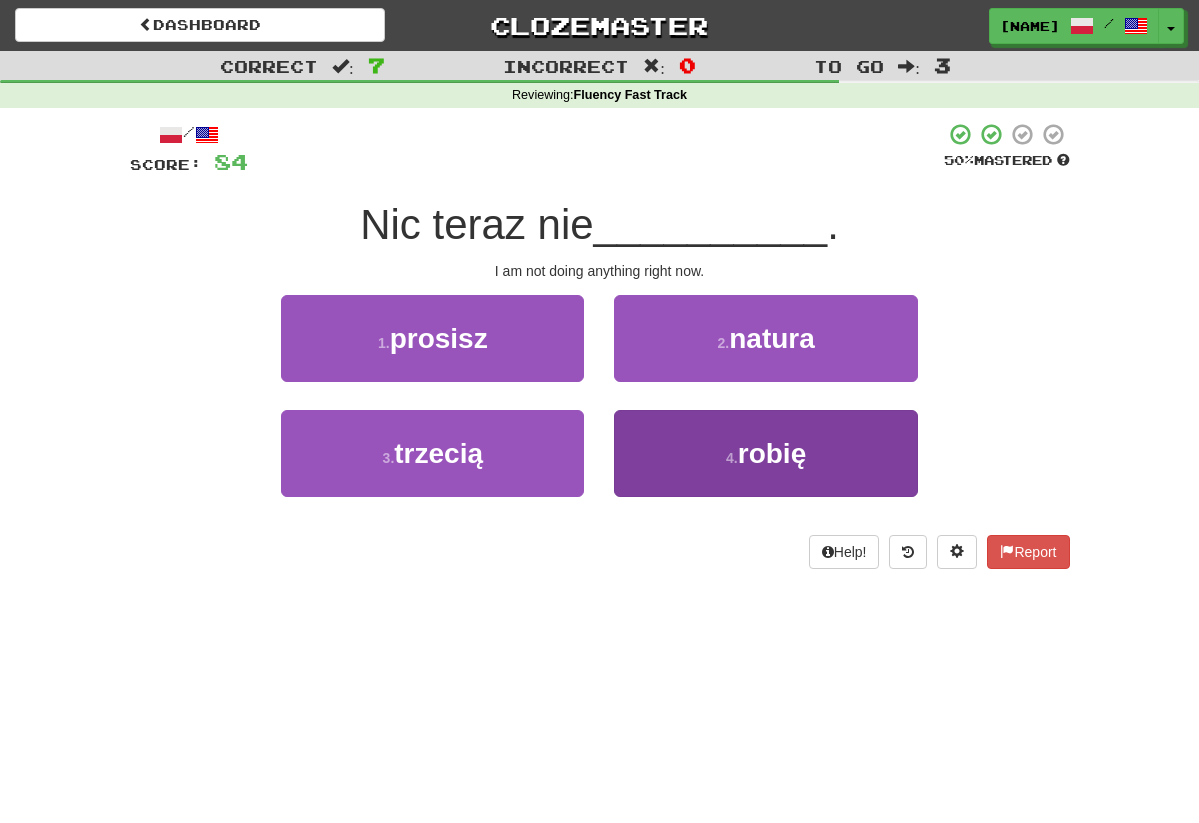 click on "4 .  robię" at bounding box center (765, 453) 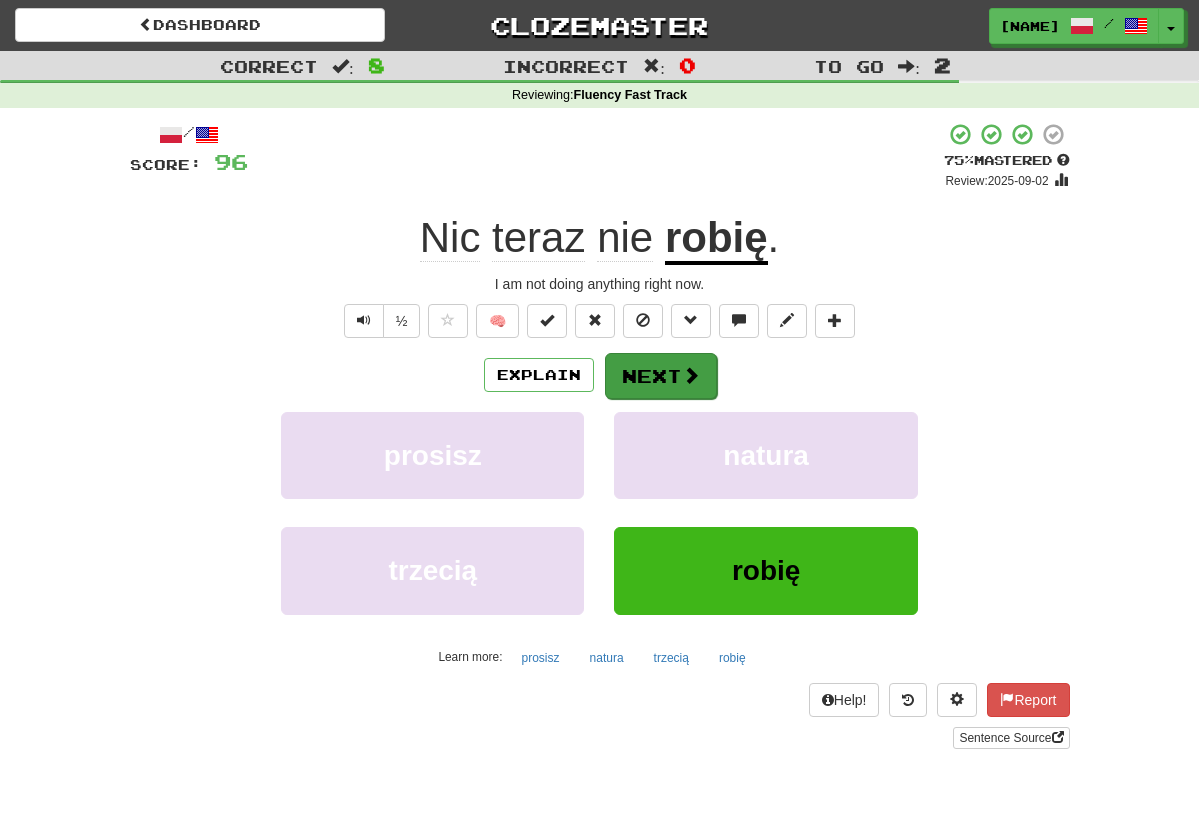click on "Next" at bounding box center [661, 376] 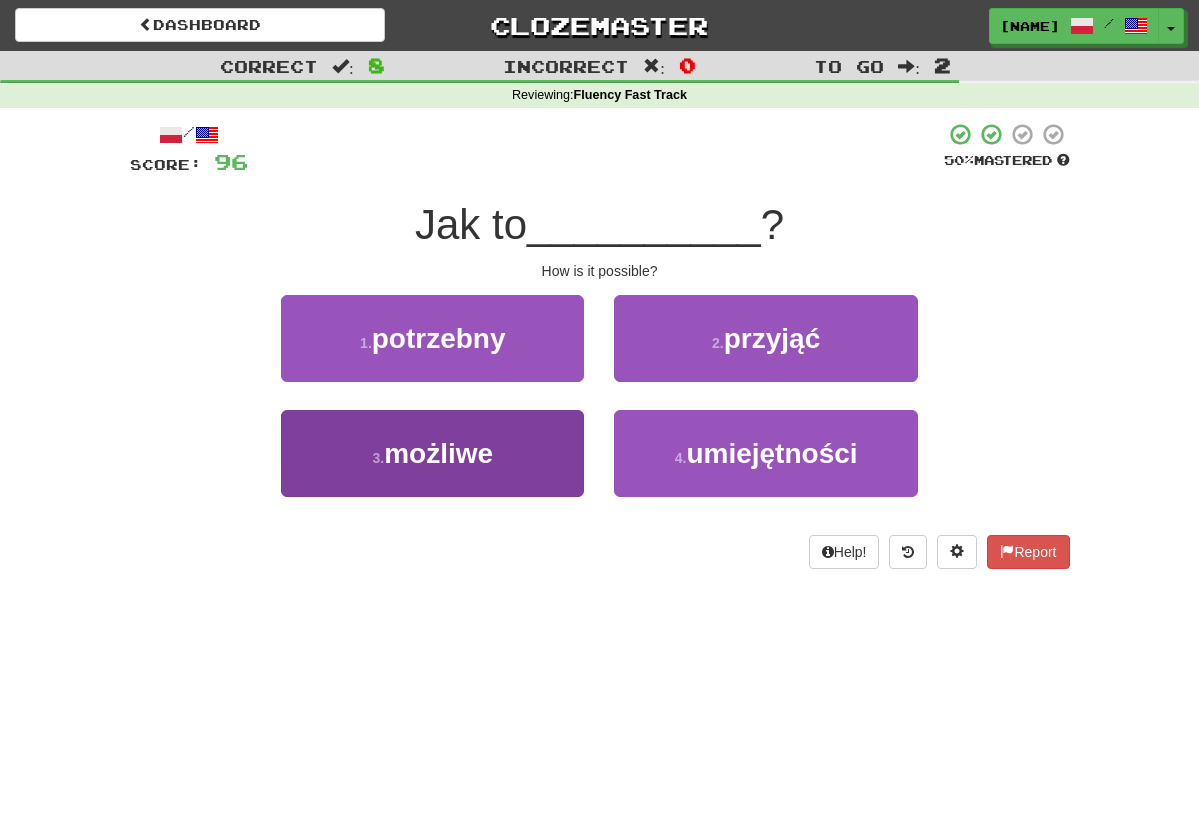 click on "możliwe" at bounding box center (438, 453) 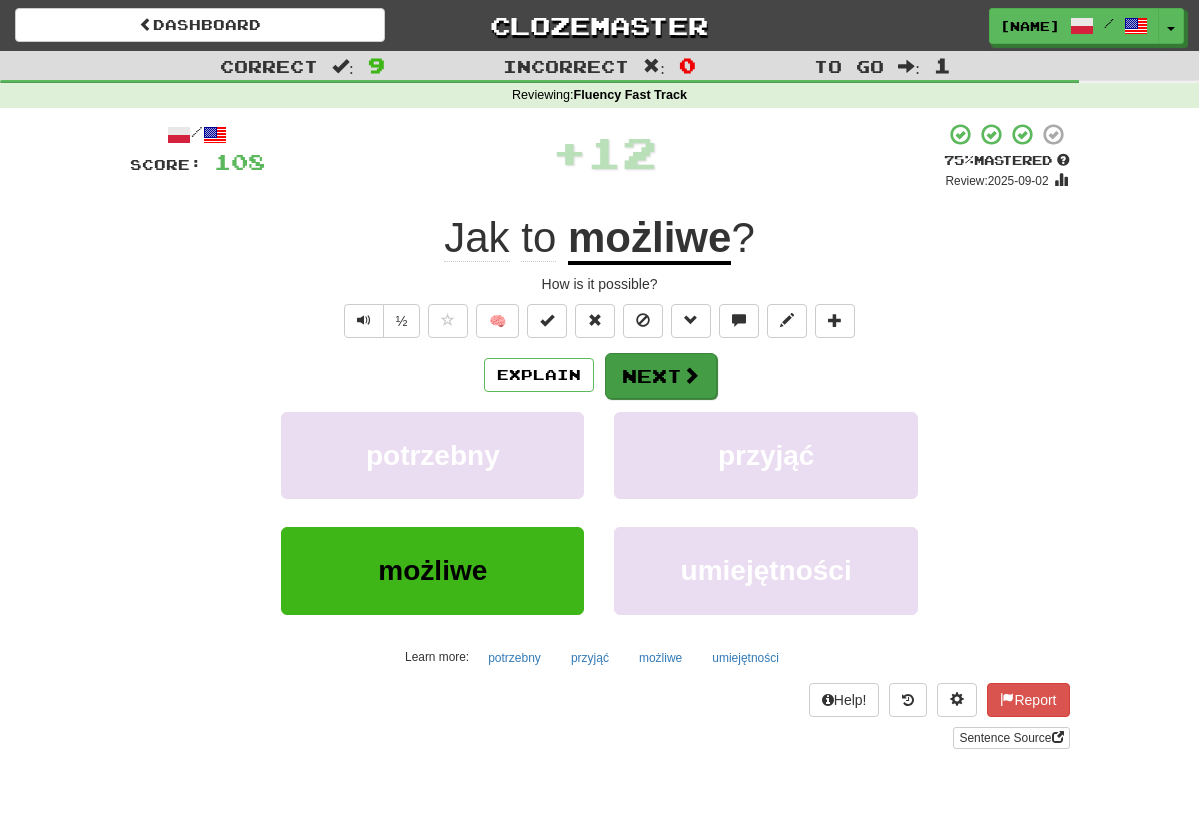 click on "Next" at bounding box center (661, 376) 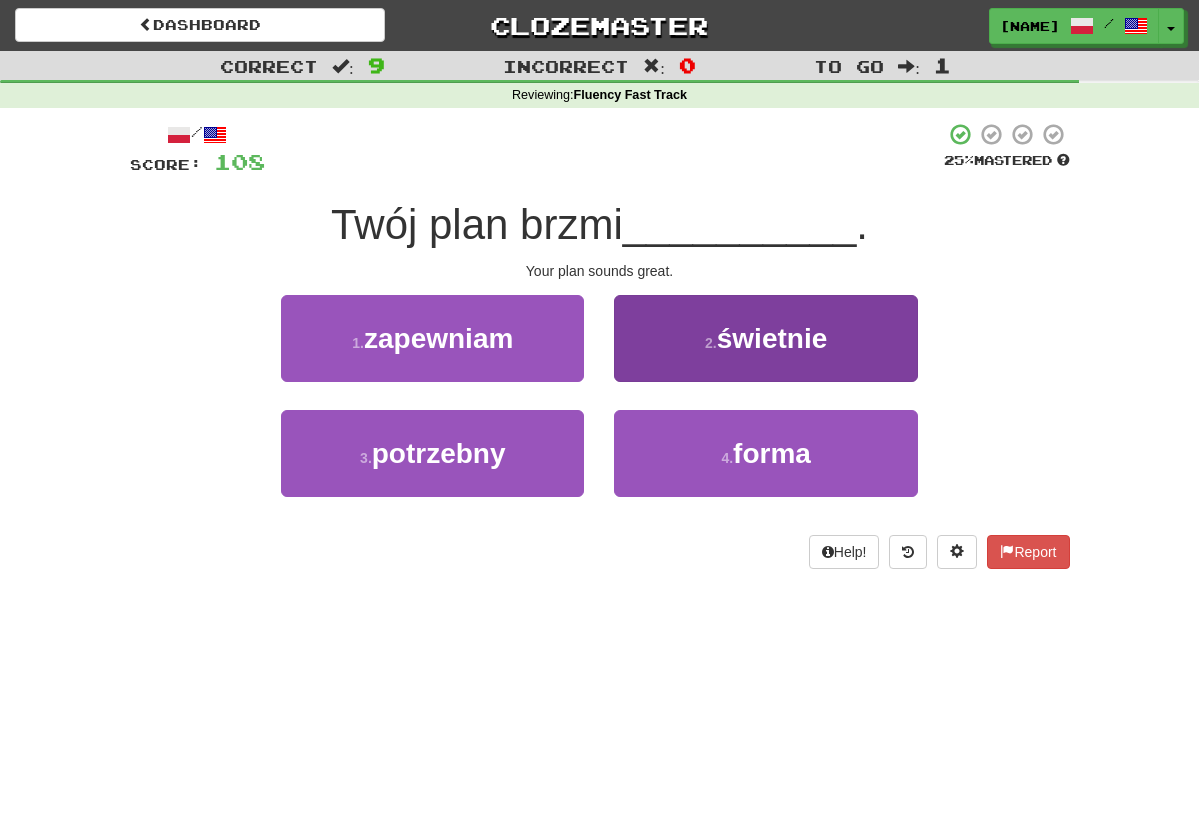 click on "świetnie" at bounding box center [772, 338] 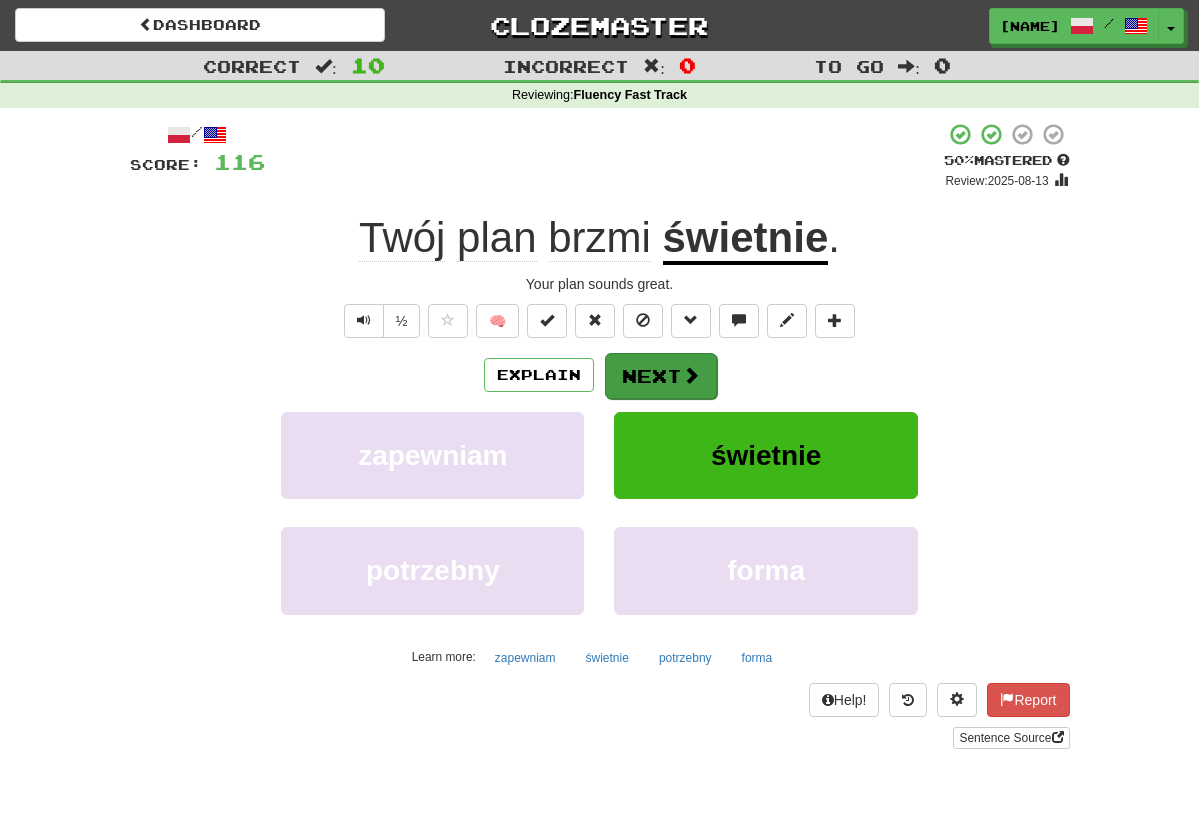 click on "Next" at bounding box center (661, 376) 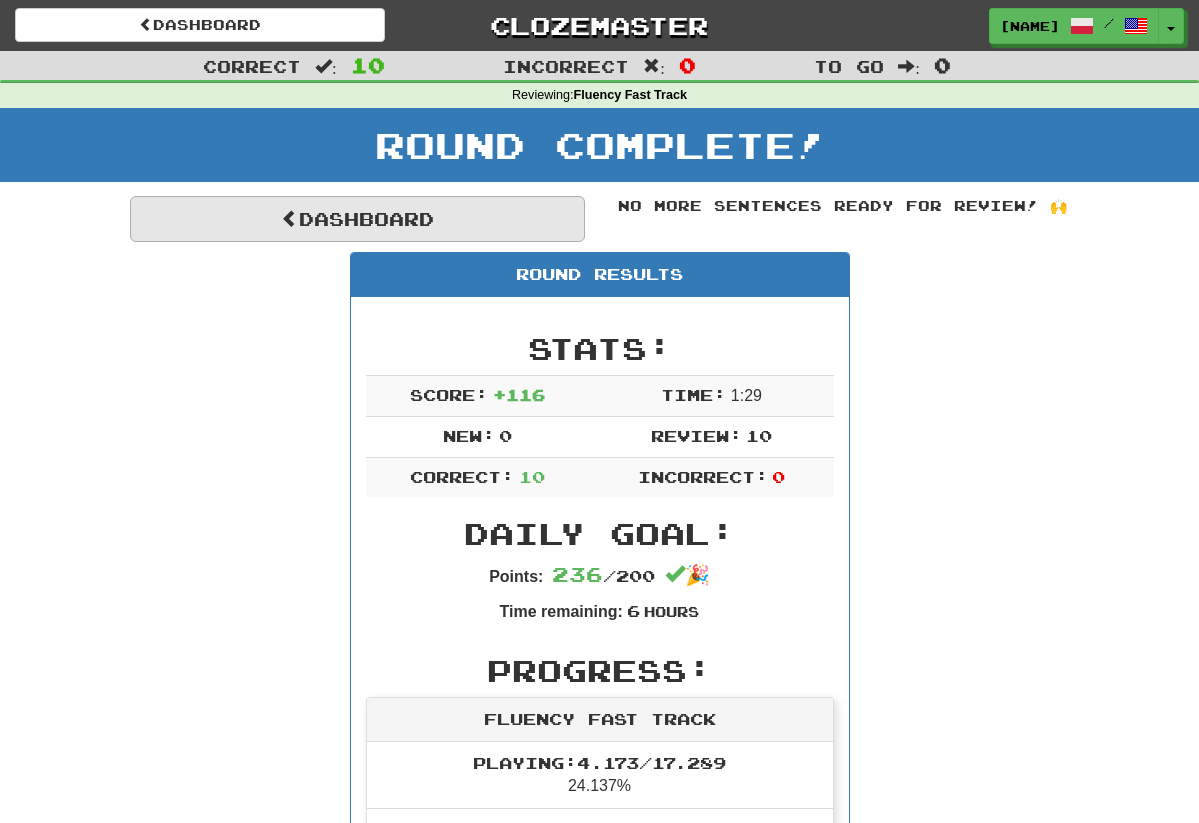 click on "Dashboard" at bounding box center (357, 219) 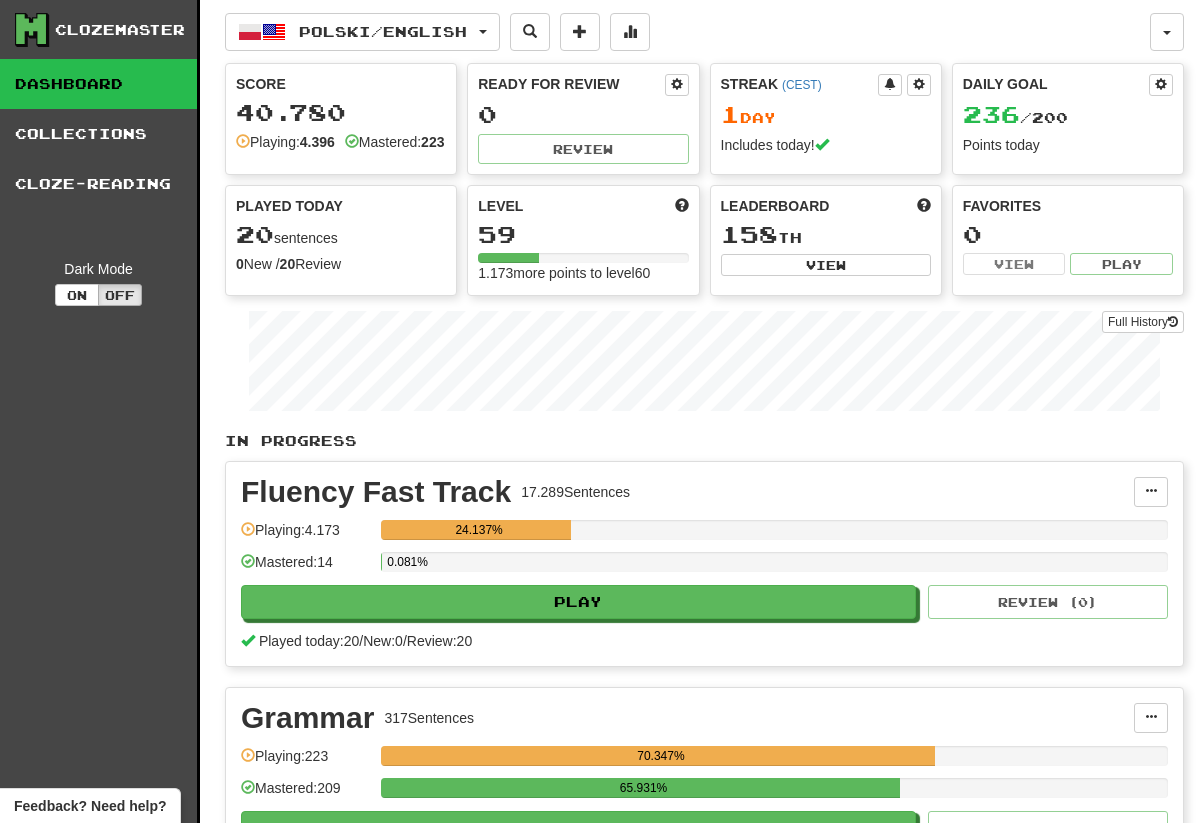 scroll, scrollTop: 0, scrollLeft: 0, axis: both 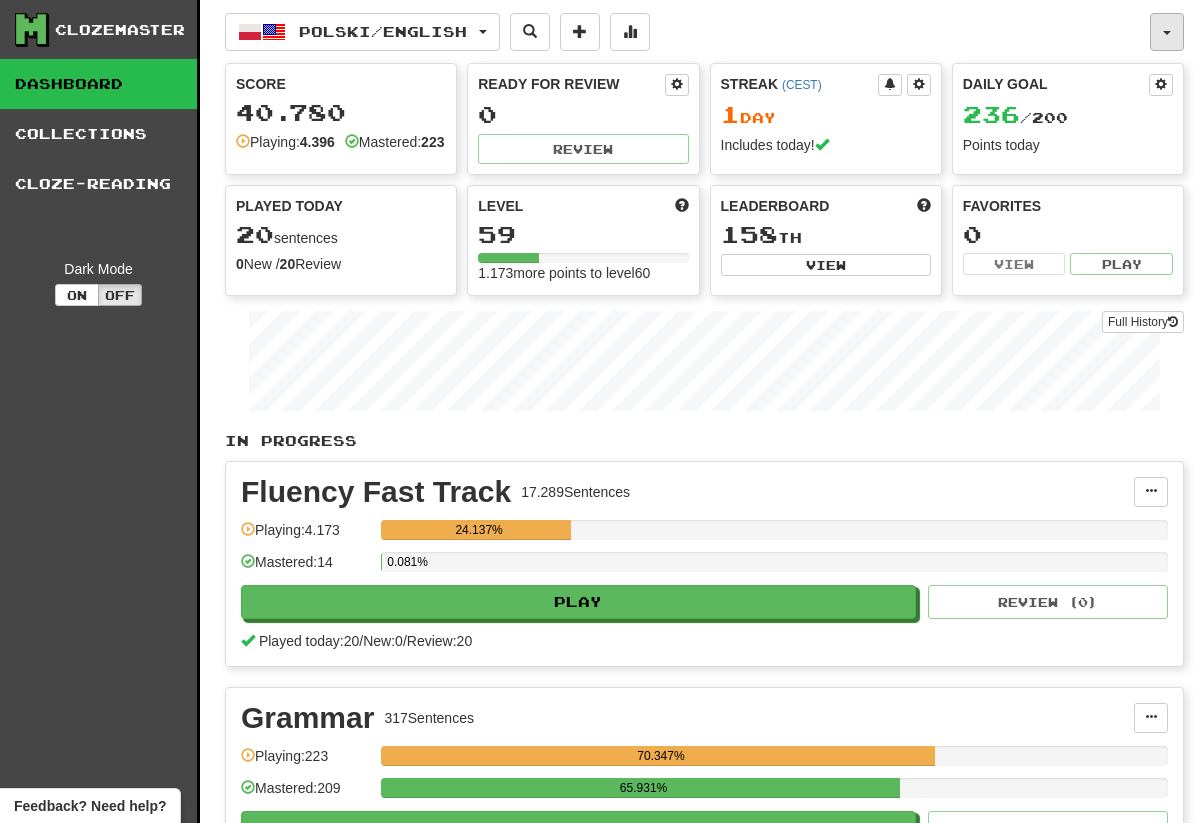 click at bounding box center [1167, 32] 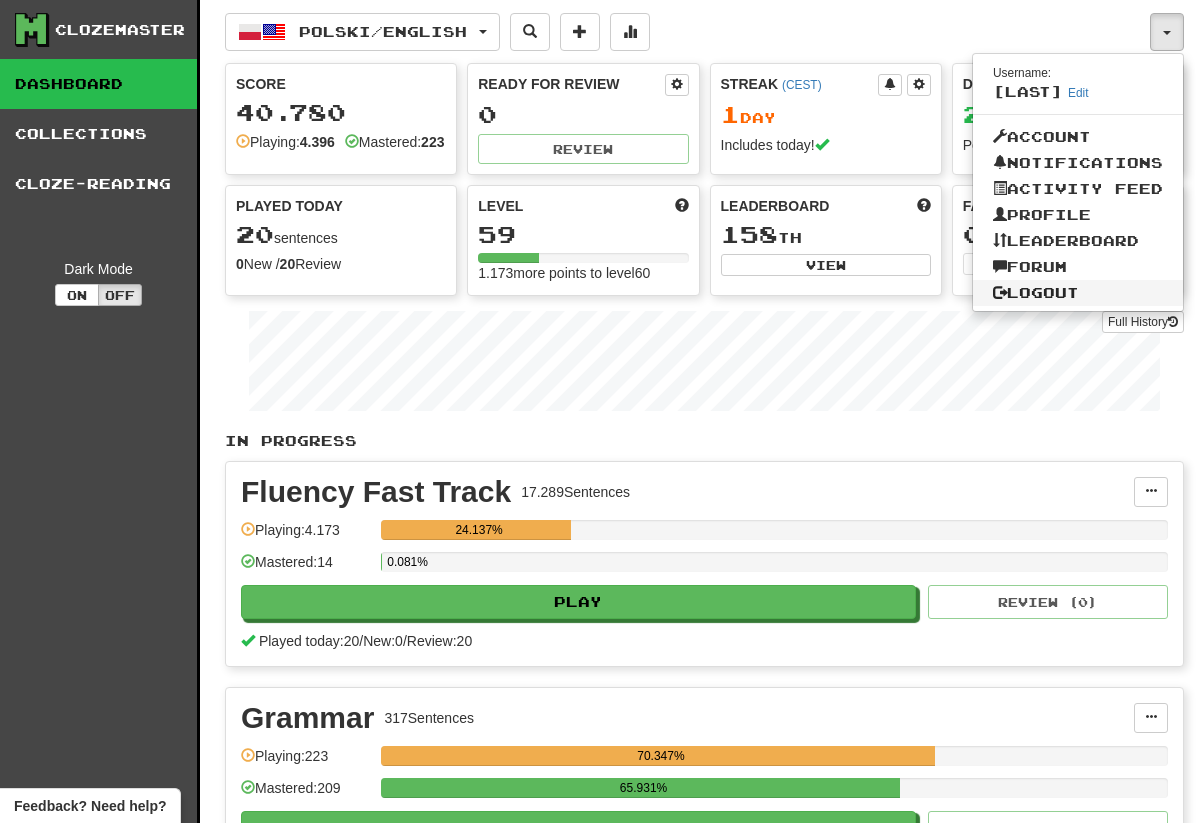 click on "Logout" at bounding box center [1078, 293] 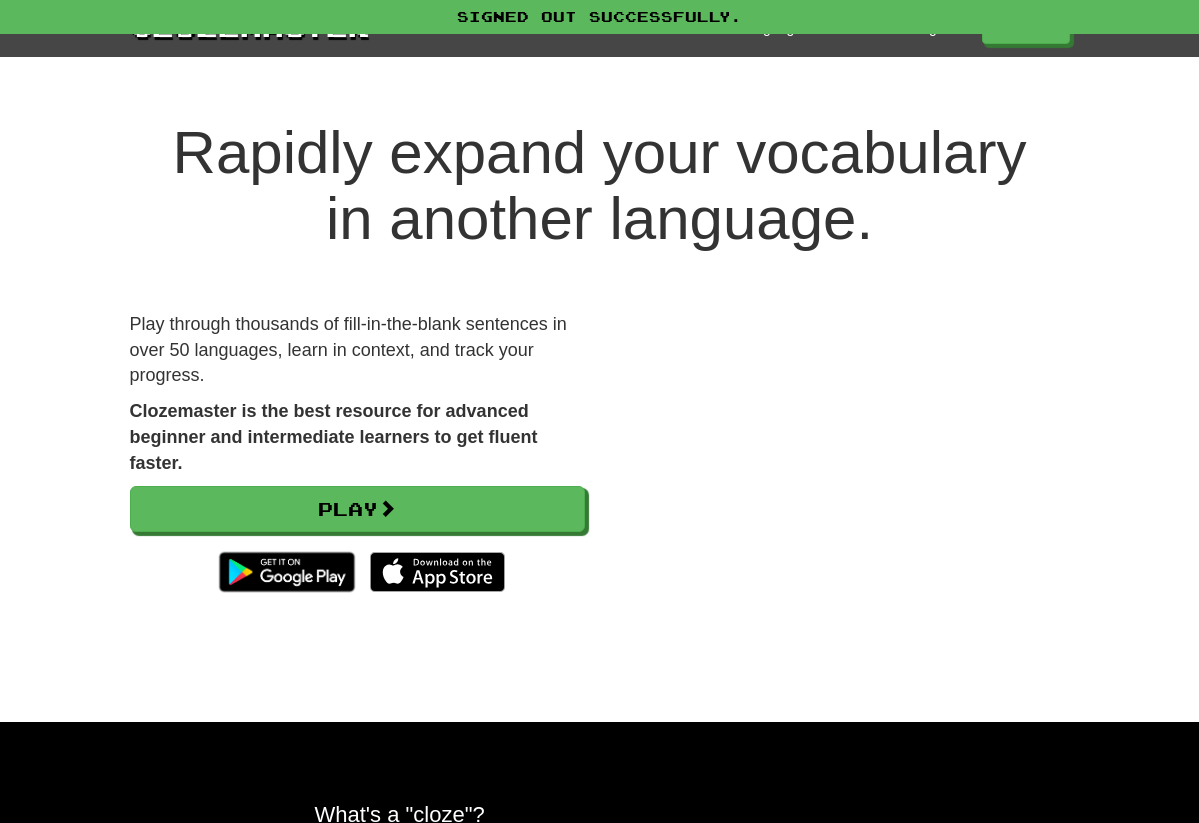 scroll, scrollTop: 0, scrollLeft: 0, axis: both 